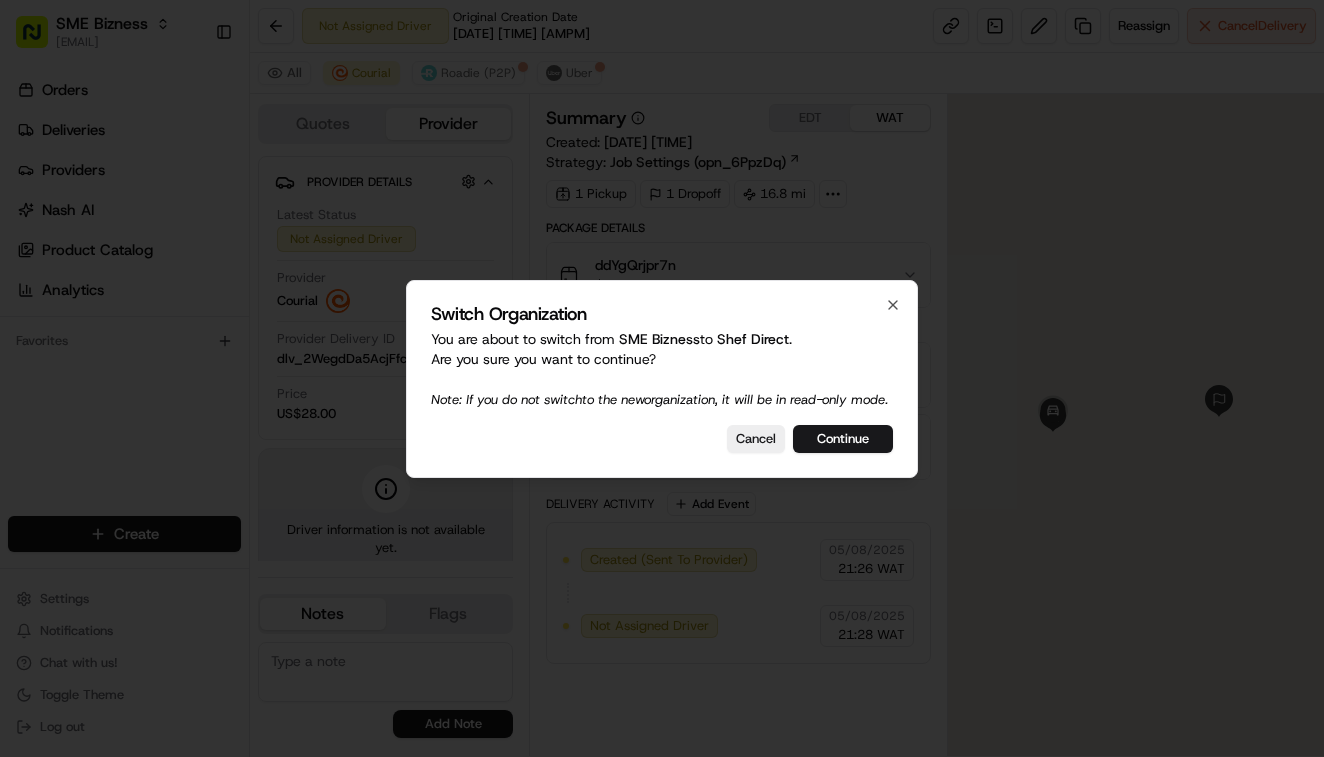scroll, scrollTop: 0, scrollLeft: 0, axis: both 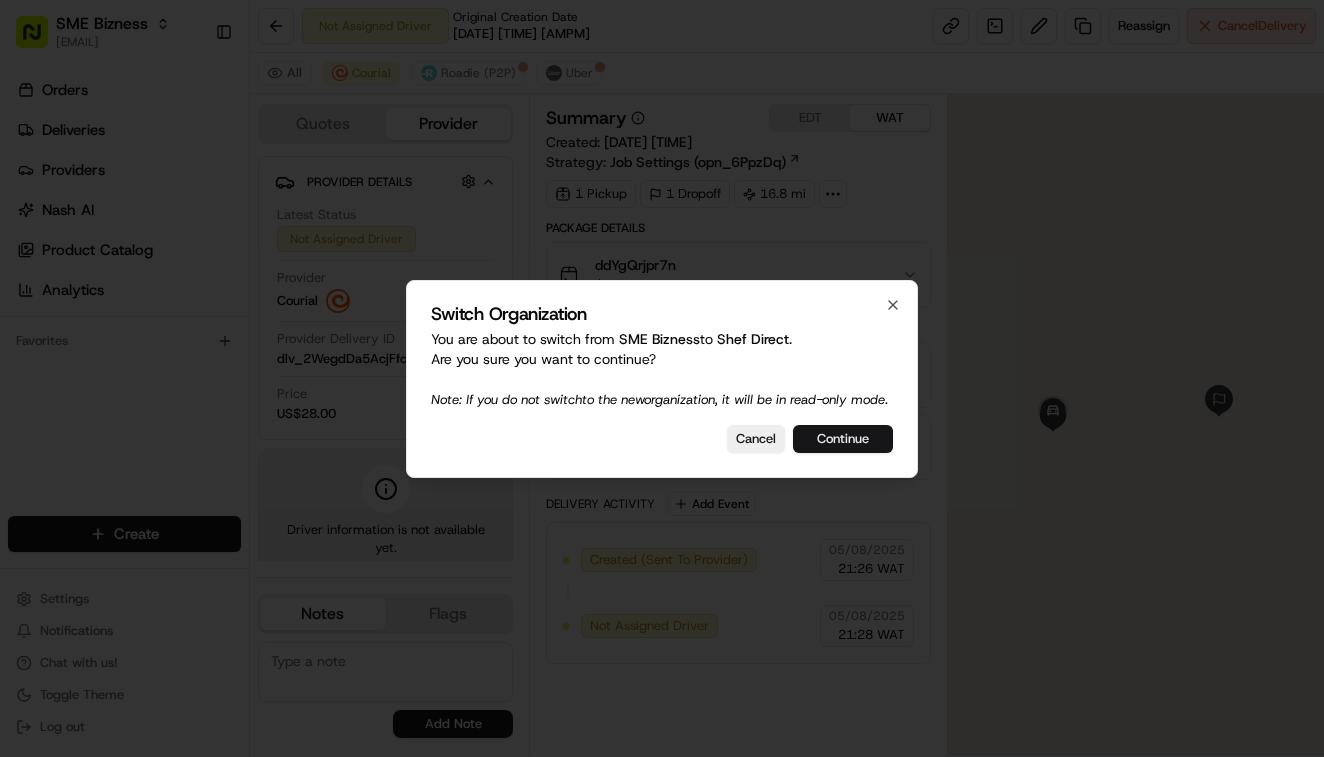 click on "Continue" at bounding box center (843, 439) 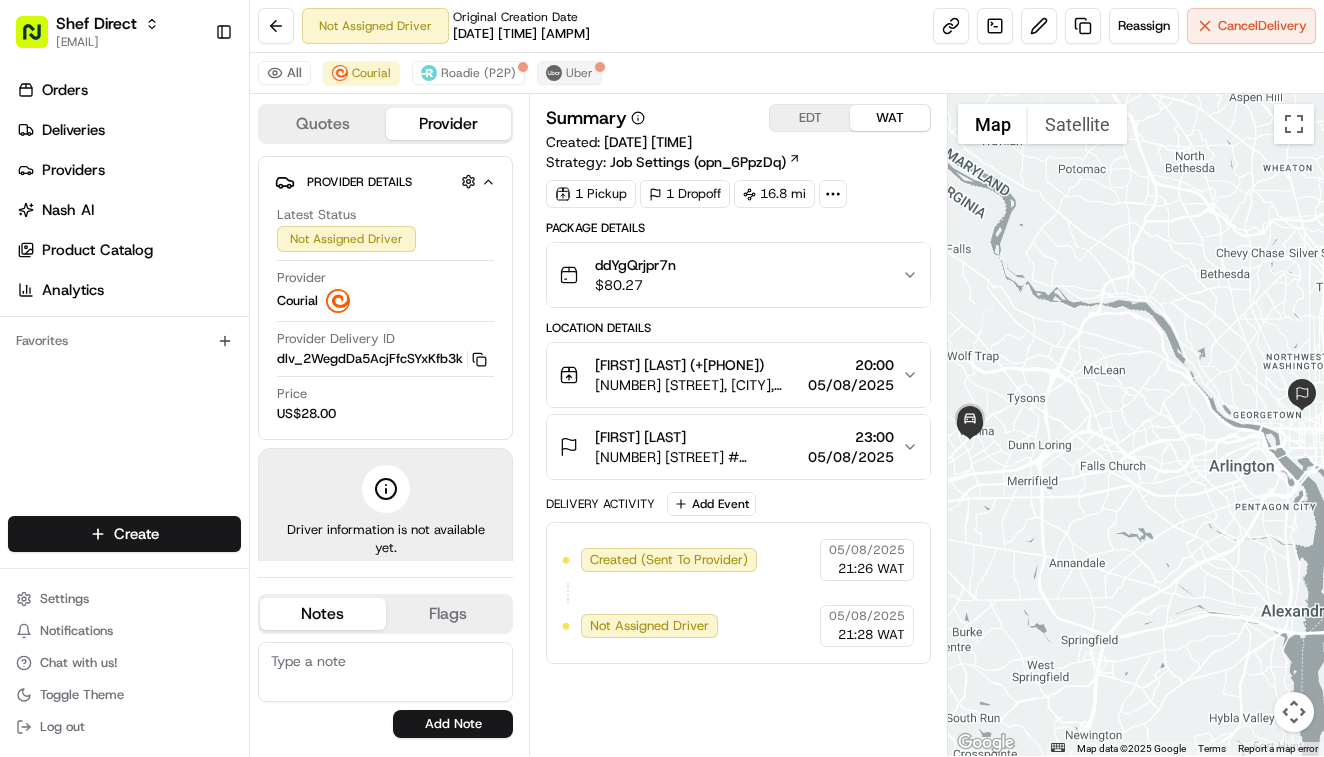 click on "Uber" at bounding box center (579, 73) 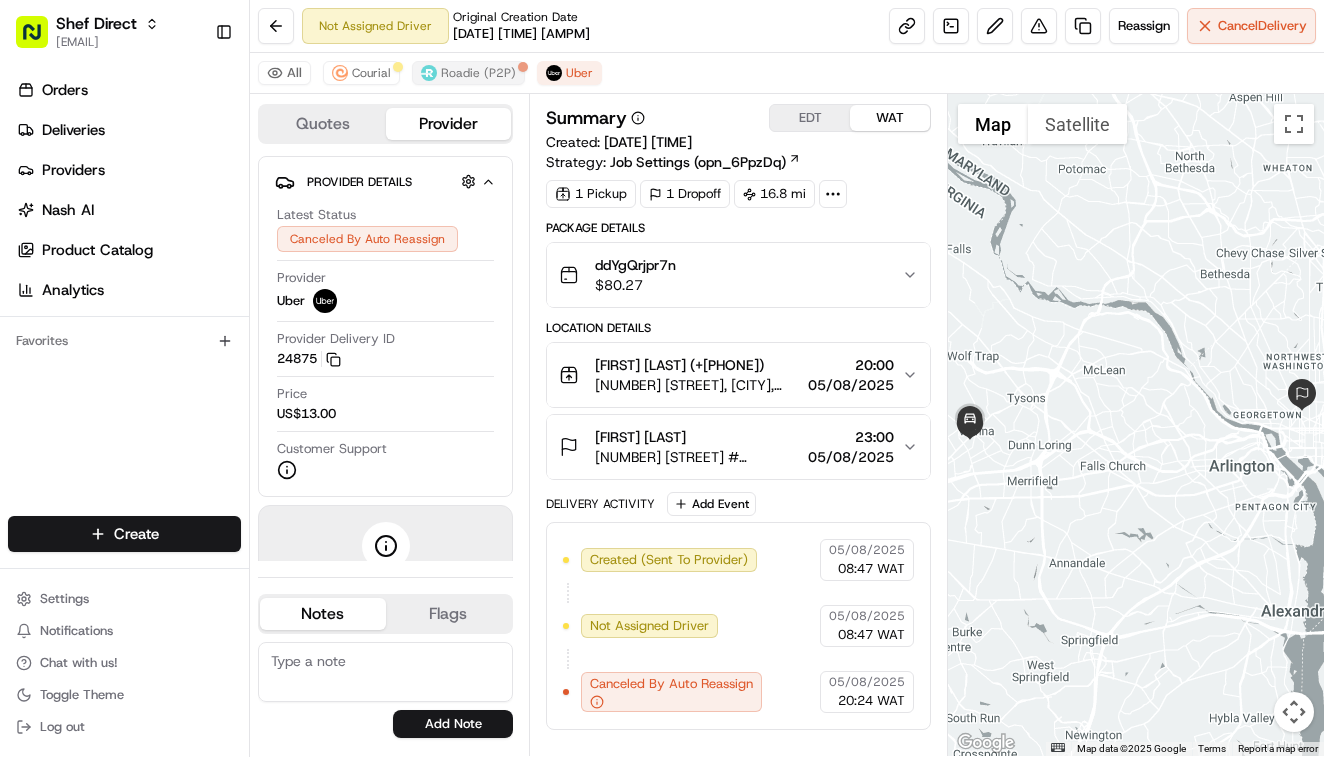 click on "Roadie (P2P)" at bounding box center (478, 73) 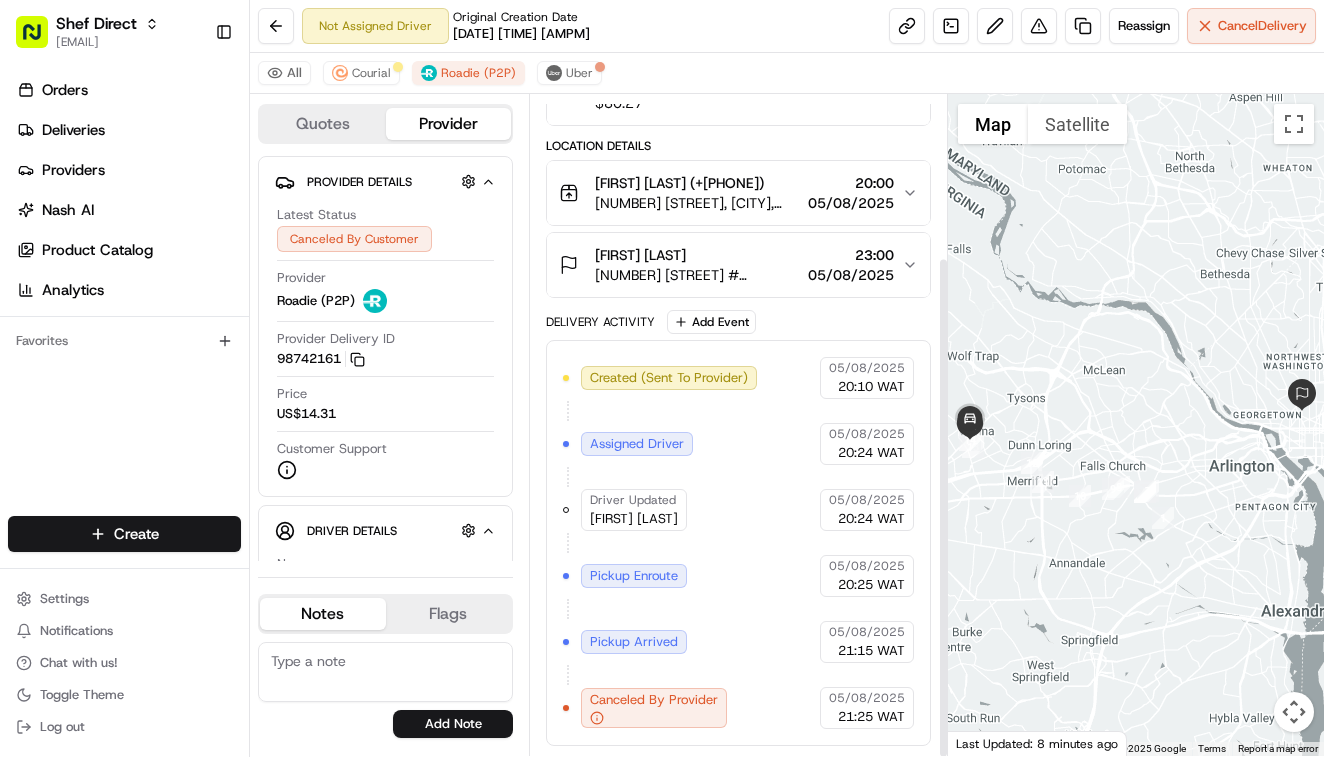 scroll, scrollTop: 214, scrollLeft: 0, axis: vertical 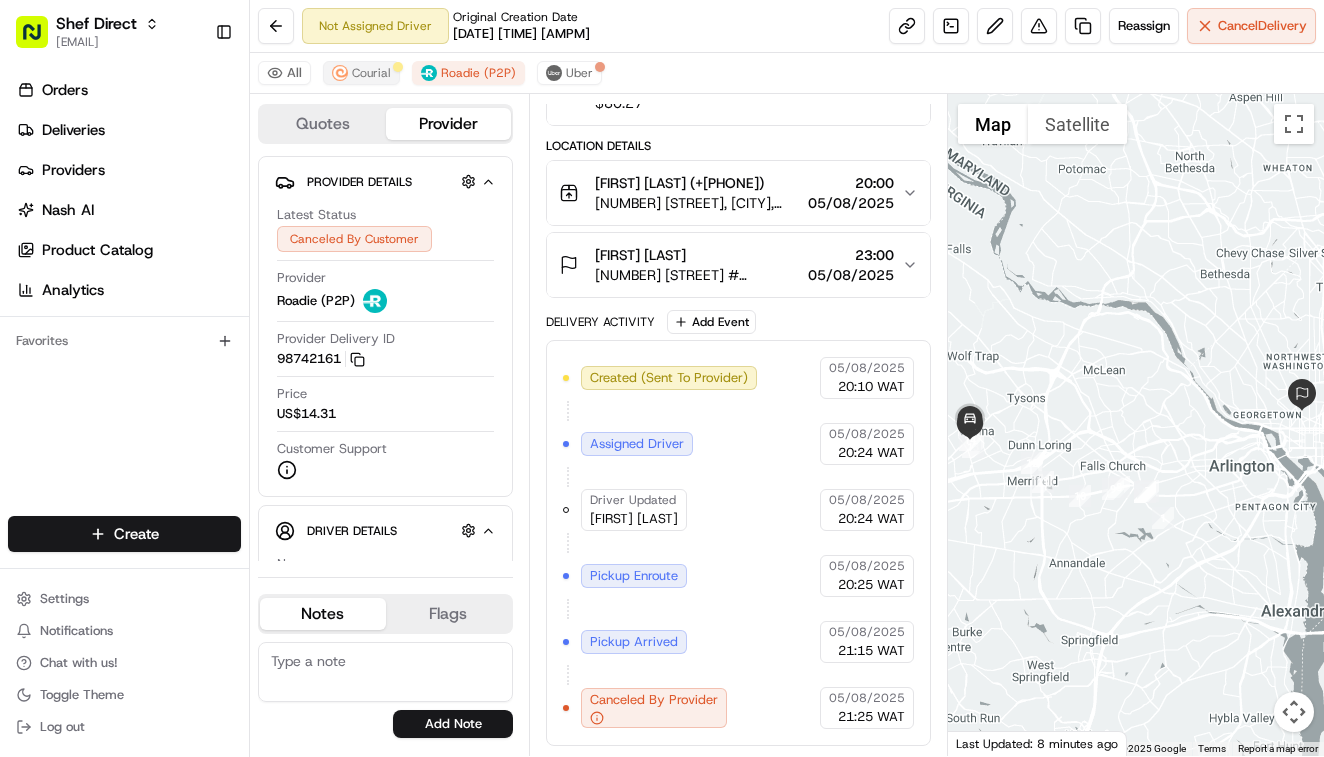 click on "Courial" at bounding box center [371, 73] 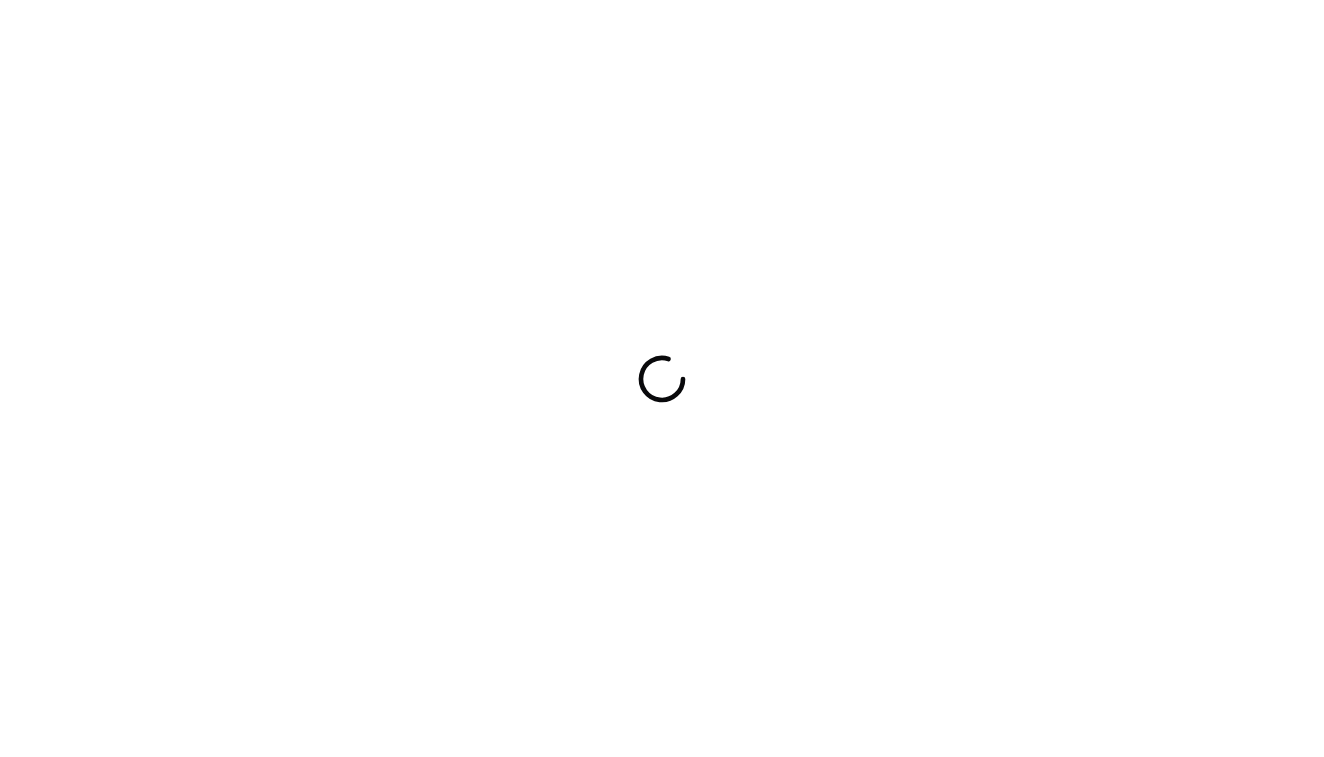 scroll, scrollTop: 0, scrollLeft: 0, axis: both 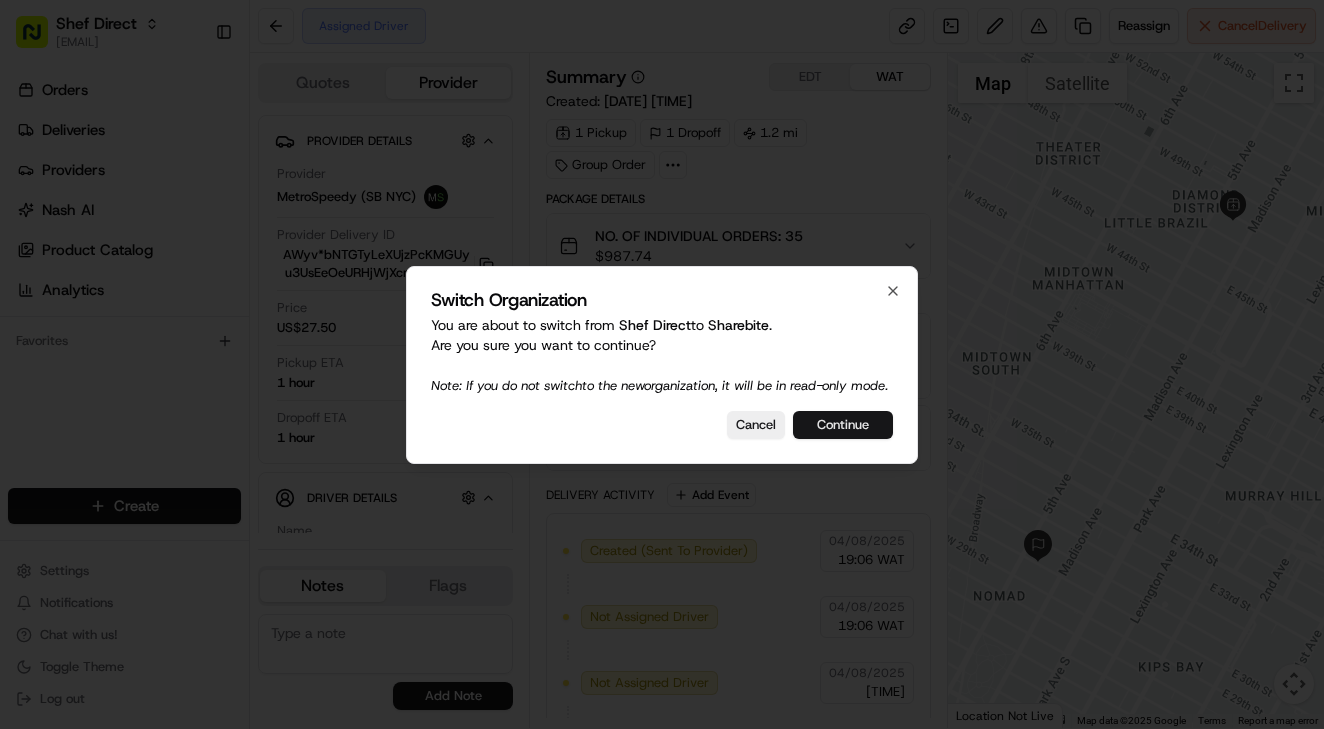click on "Continue" at bounding box center (843, 425) 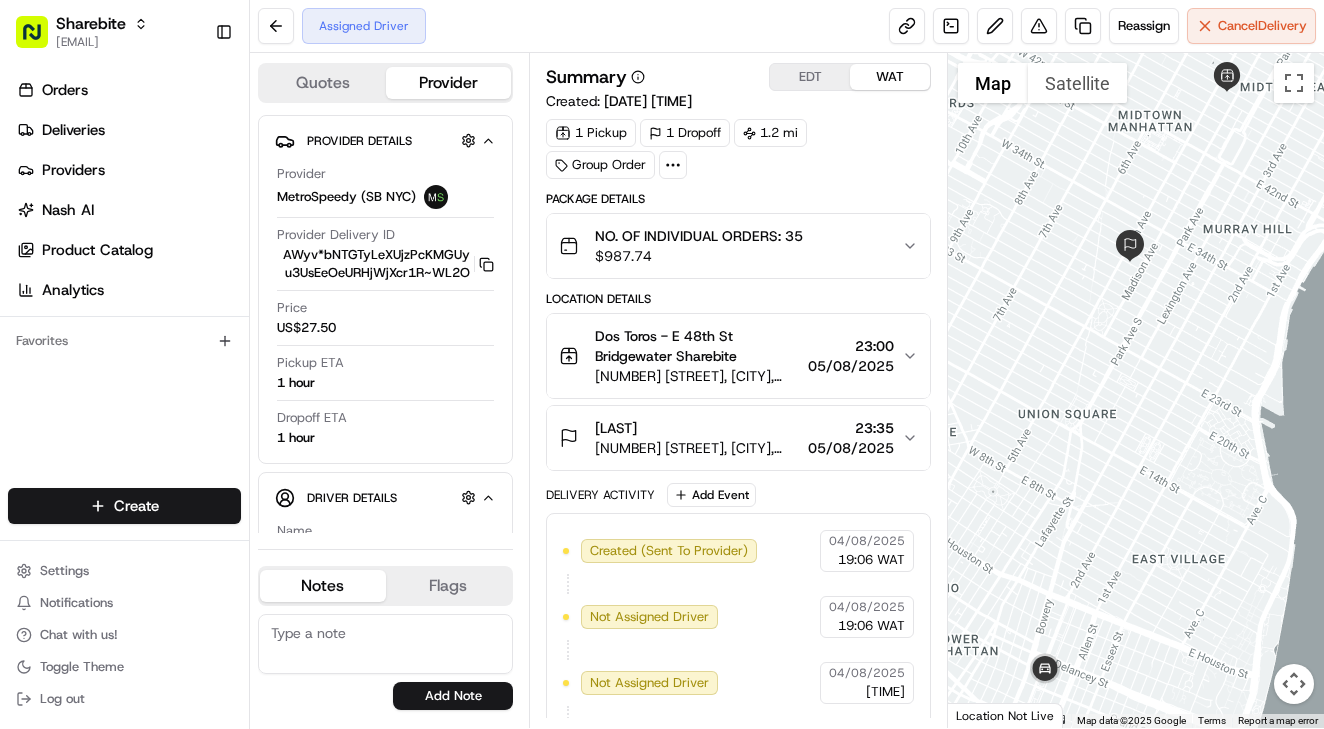 click on "23:35" at bounding box center (851, 428) 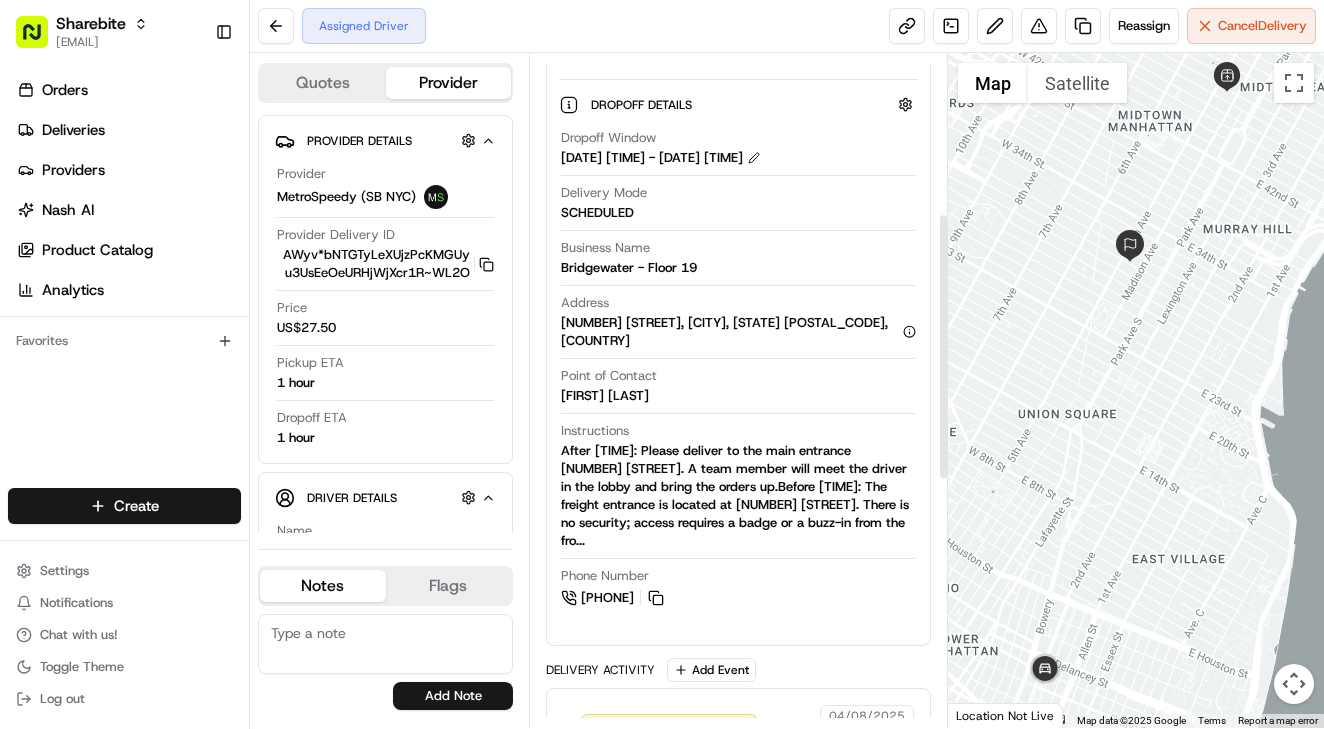 scroll, scrollTop: 404, scrollLeft: 0, axis: vertical 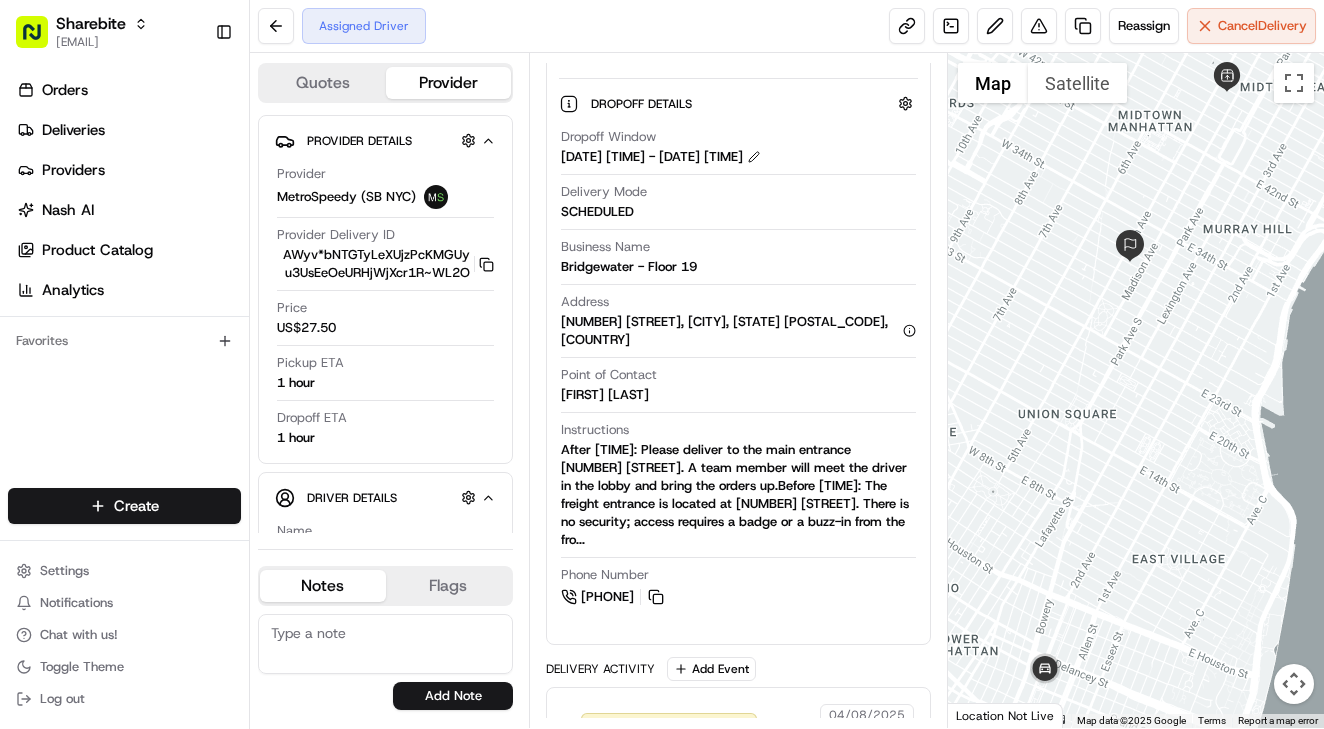 click on "Joseph Brunetti" at bounding box center [605, 395] 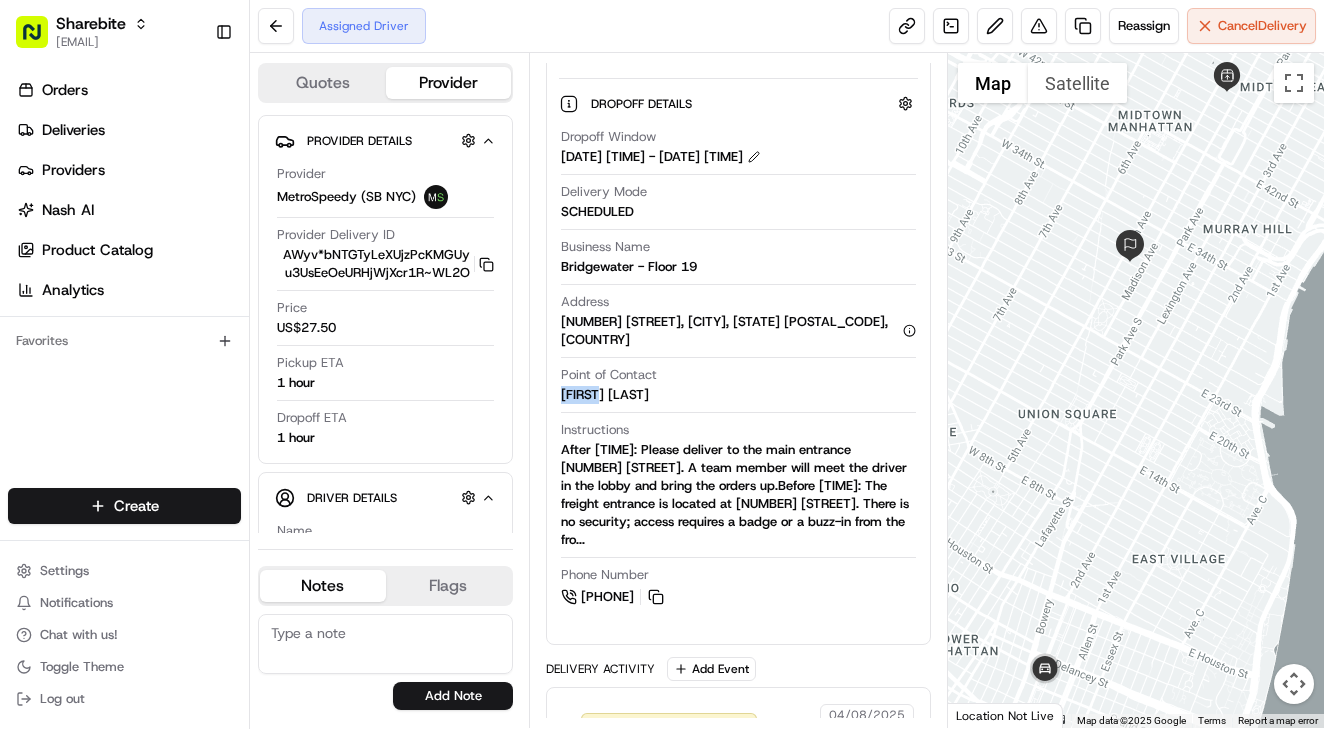 click on "Joseph Brunetti" at bounding box center [605, 395] 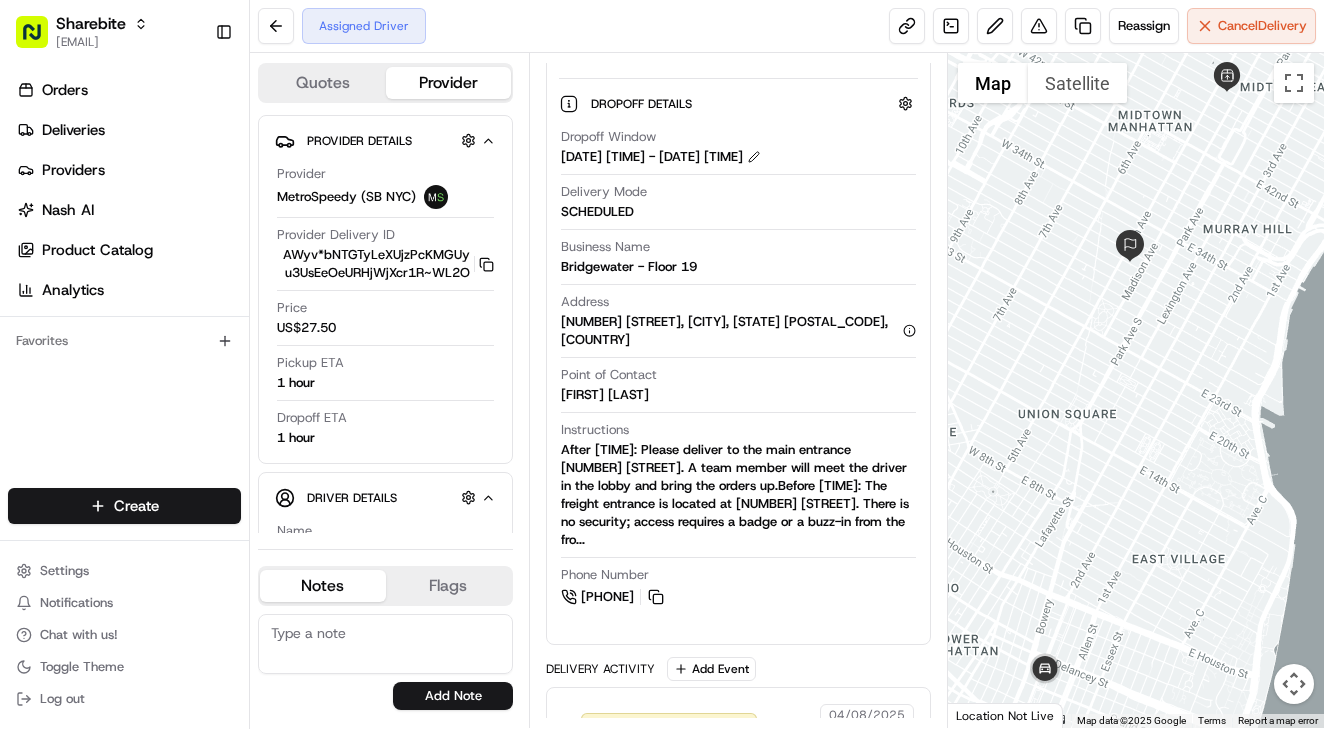 click on "Bridgewater - Floor 19" at bounding box center (629, 267) 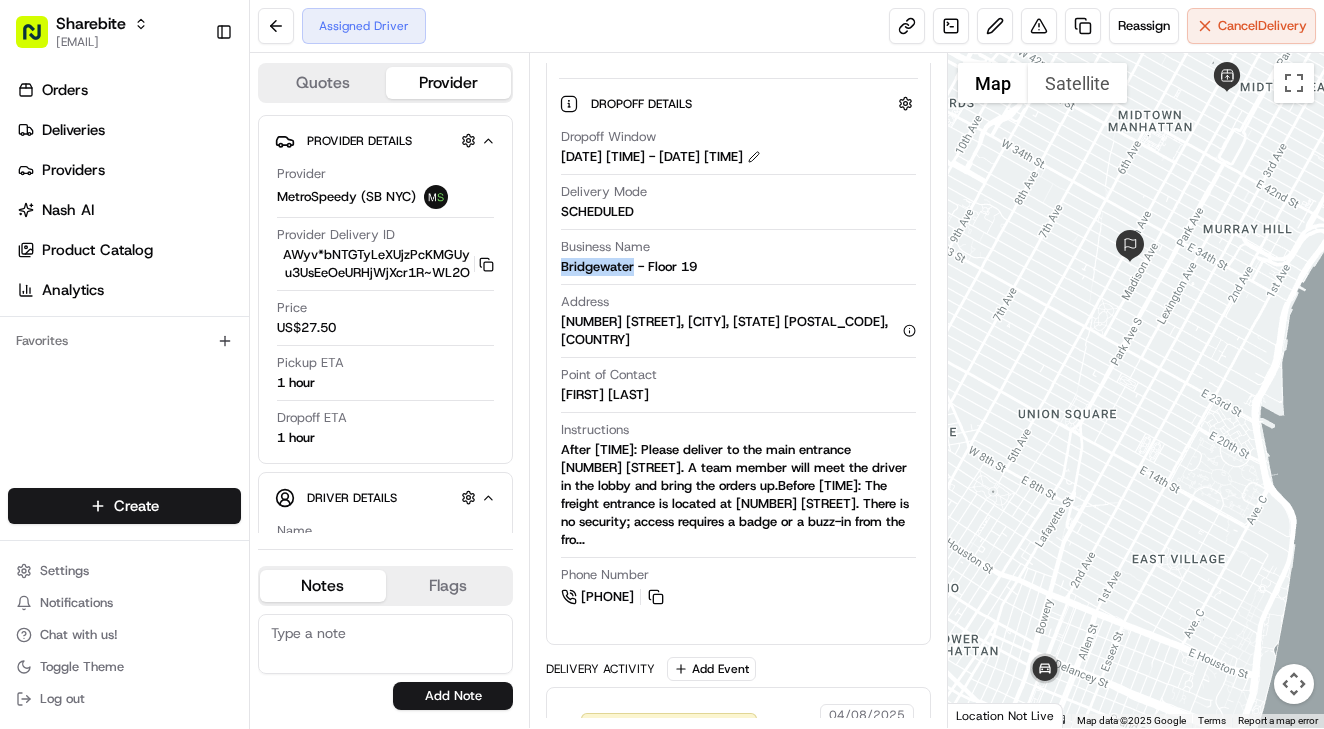 click on "Bridgewater - Floor 19" at bounding box center (629, 267) 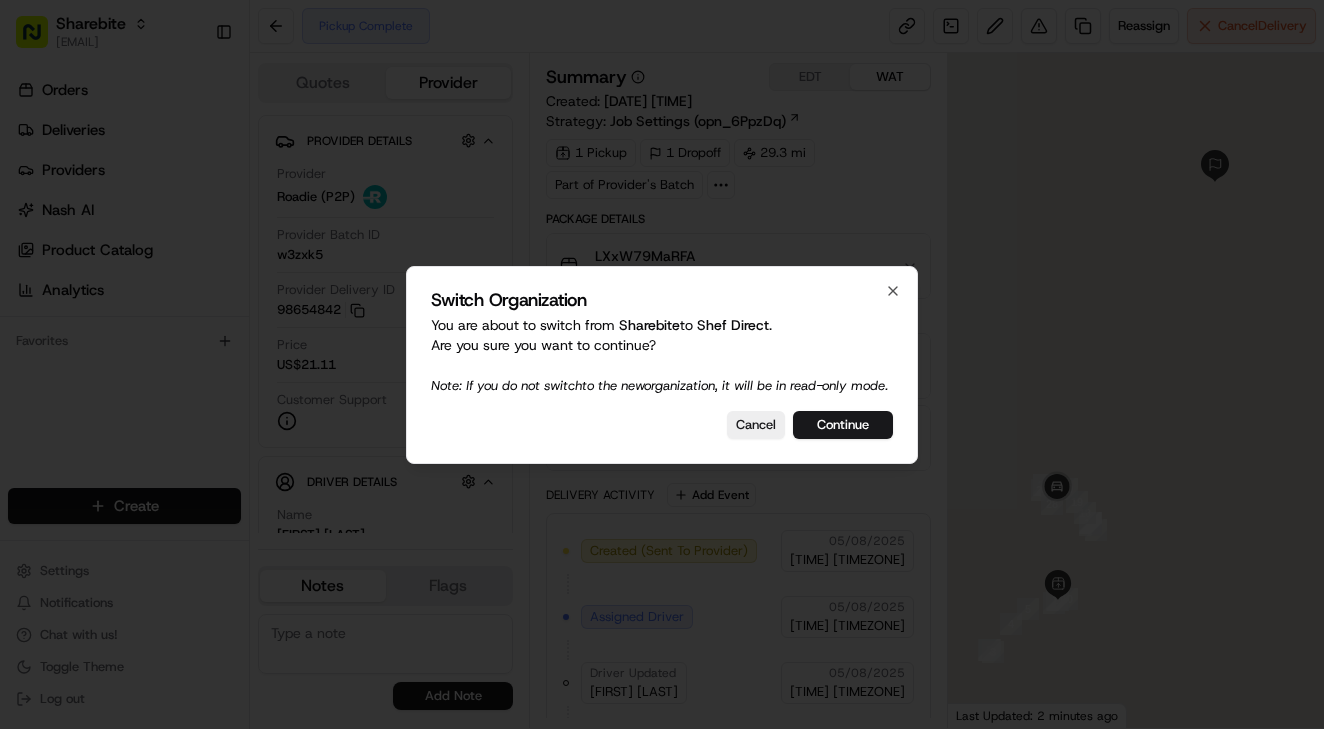 scroll, scrollTop: 0, scrollLeft: 0, axis: both 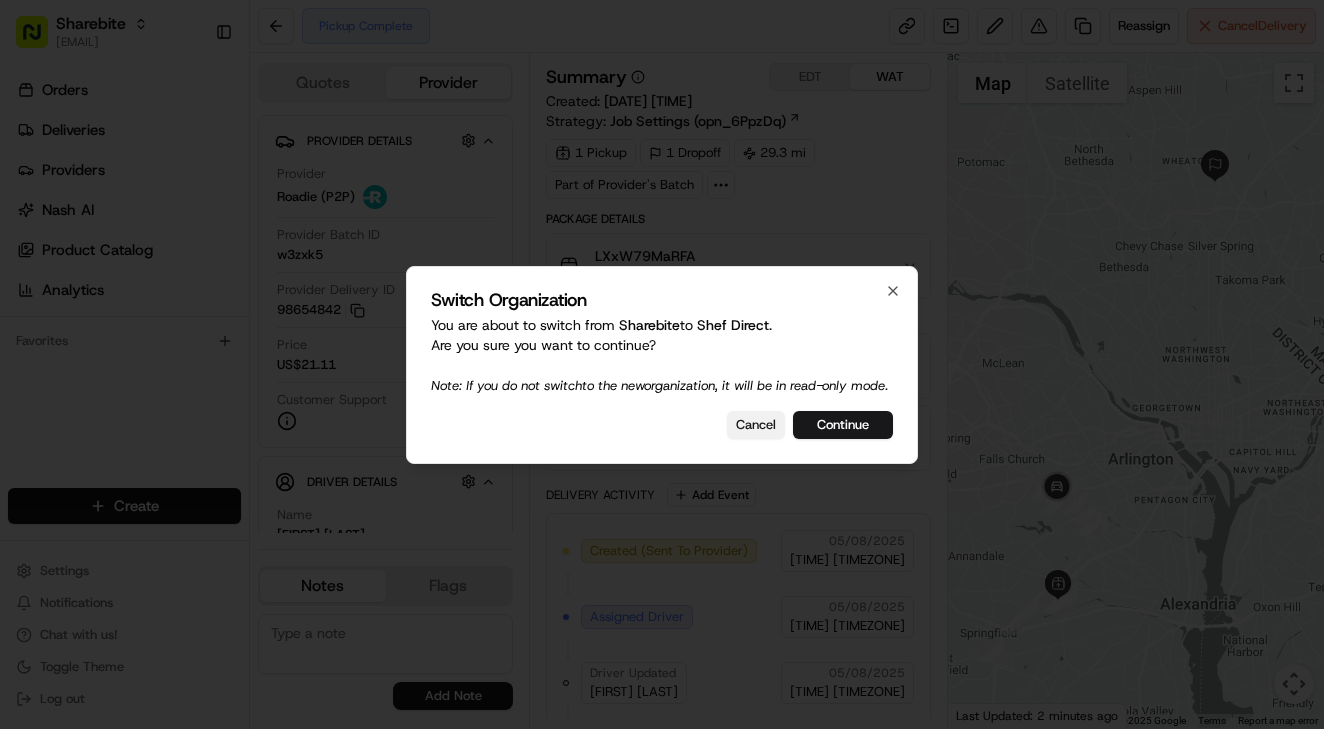 click on "Cancel" at bounding box center (756, 425) 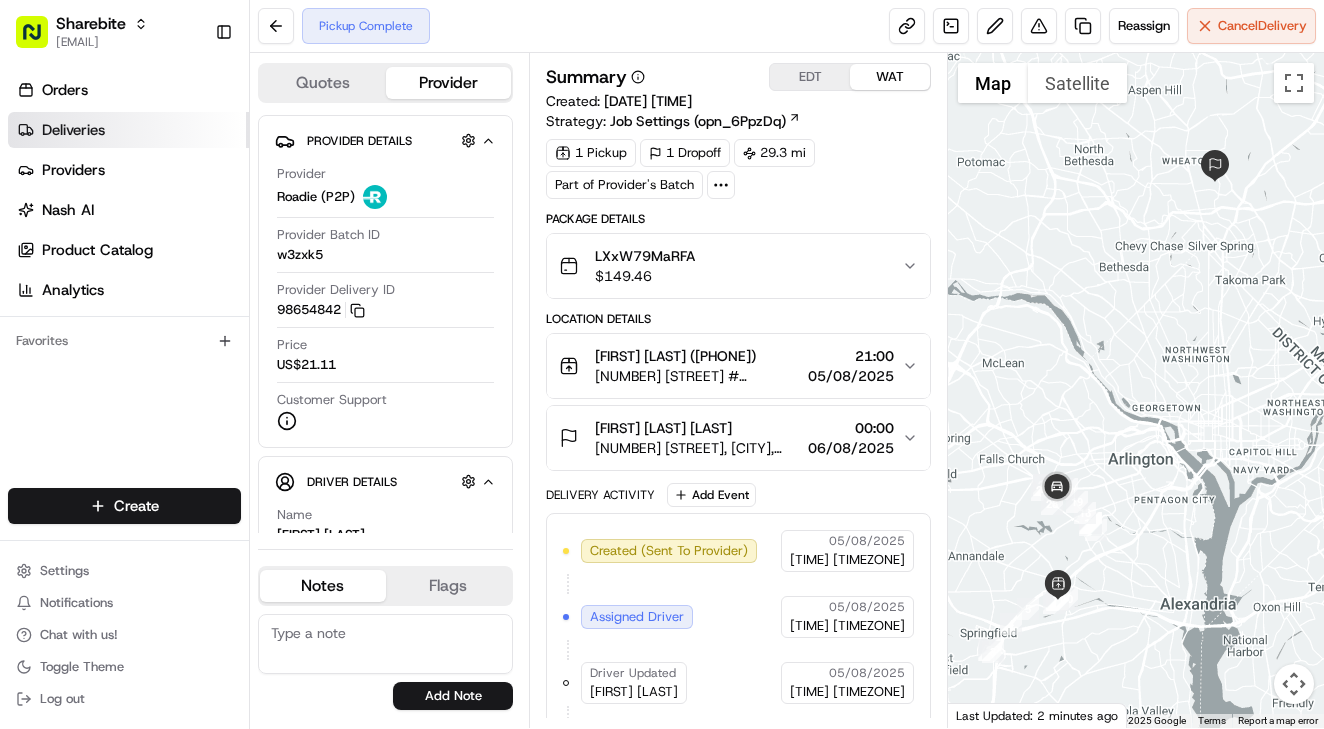 click on "Deliveries" at bounding box center (73, 130) 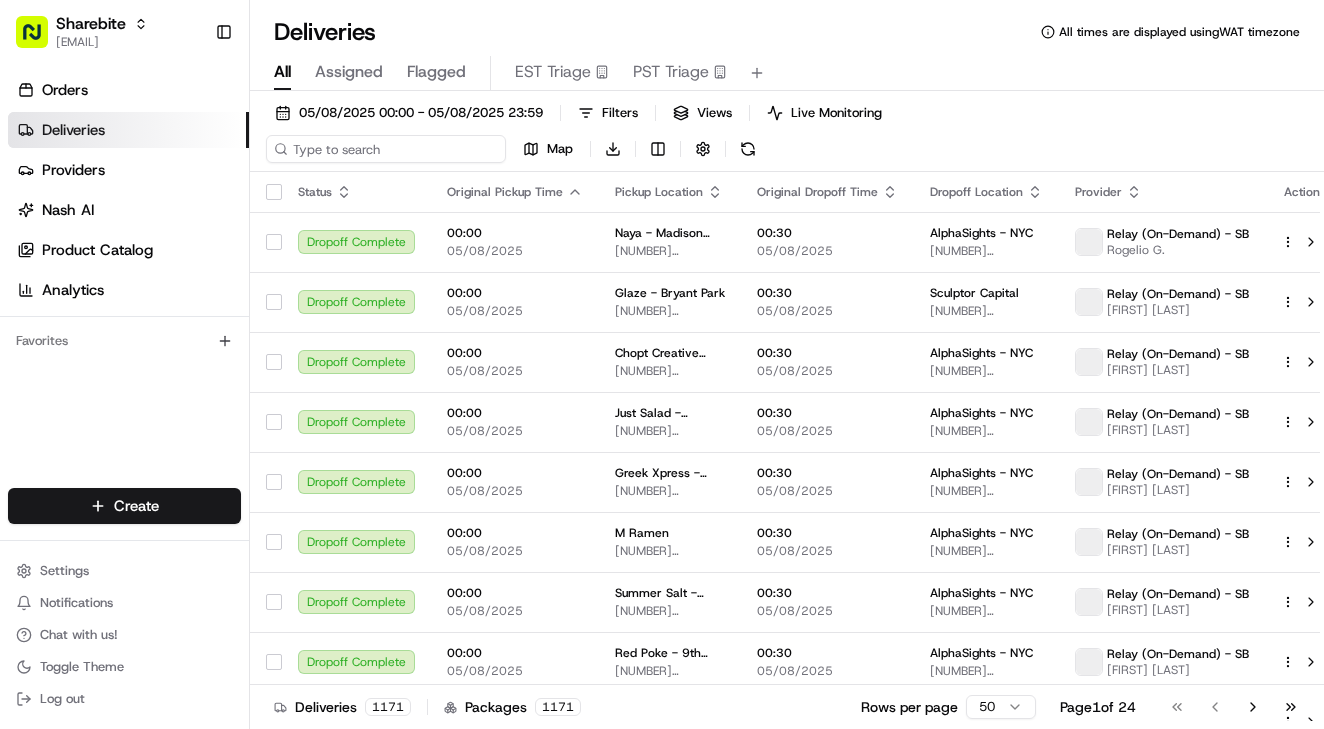 click at bounding box center [386, 149] 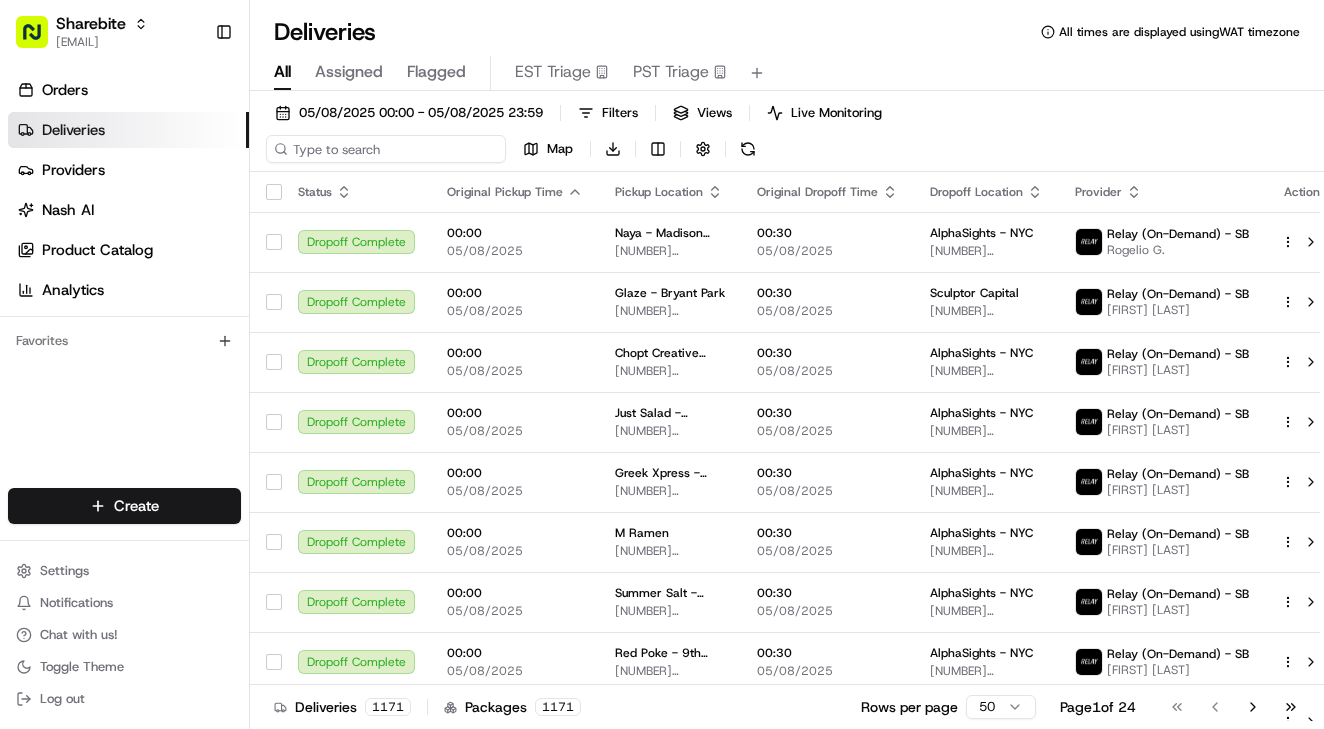 paste on "Bridgewater" 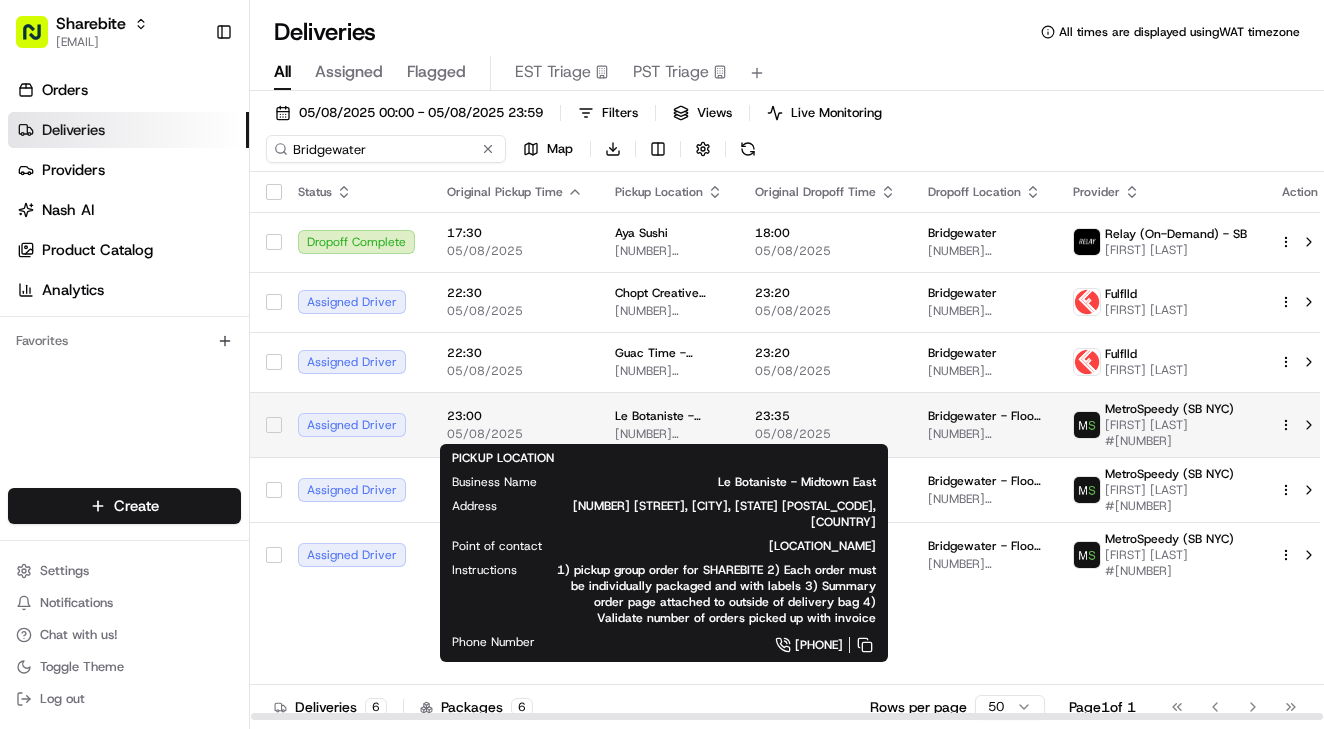 scroll, scrollTop: 0, scrollLeft: 0, axis: both 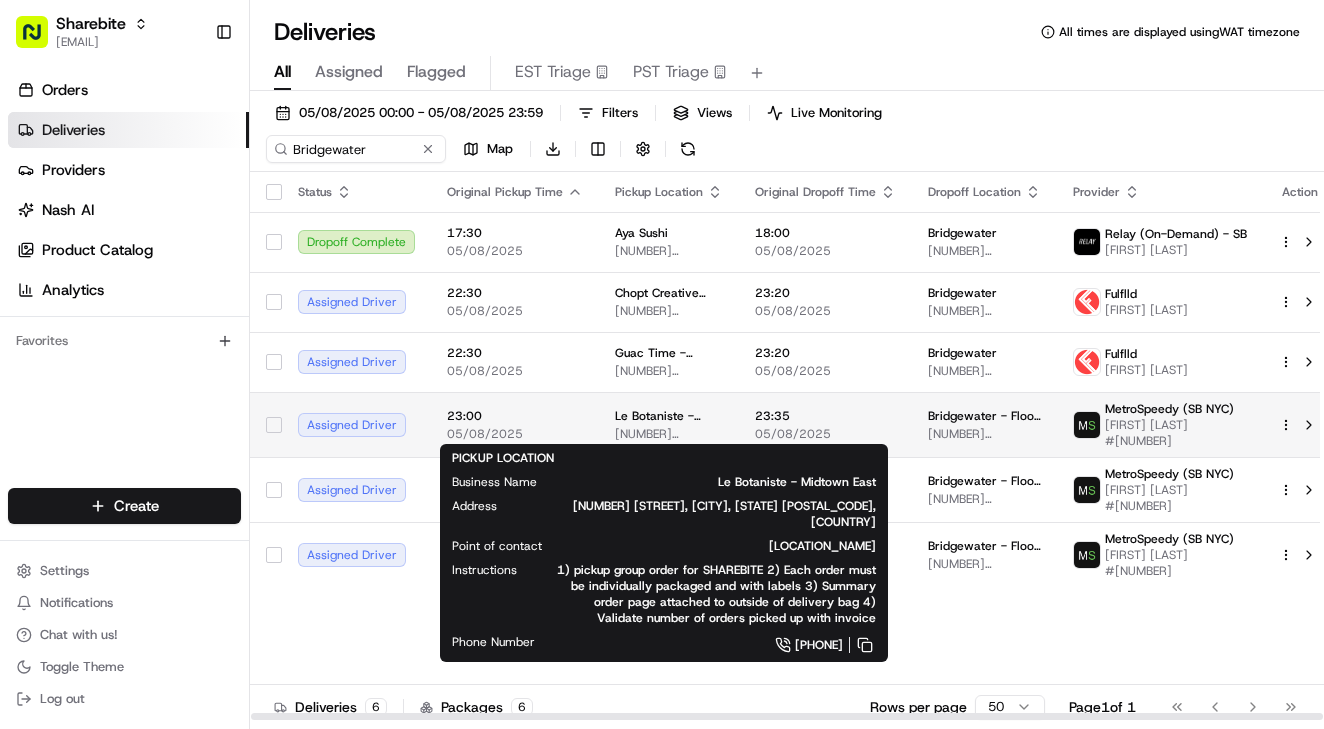 click on "[TIME] [DATE]" at bounding box center (515, 424) 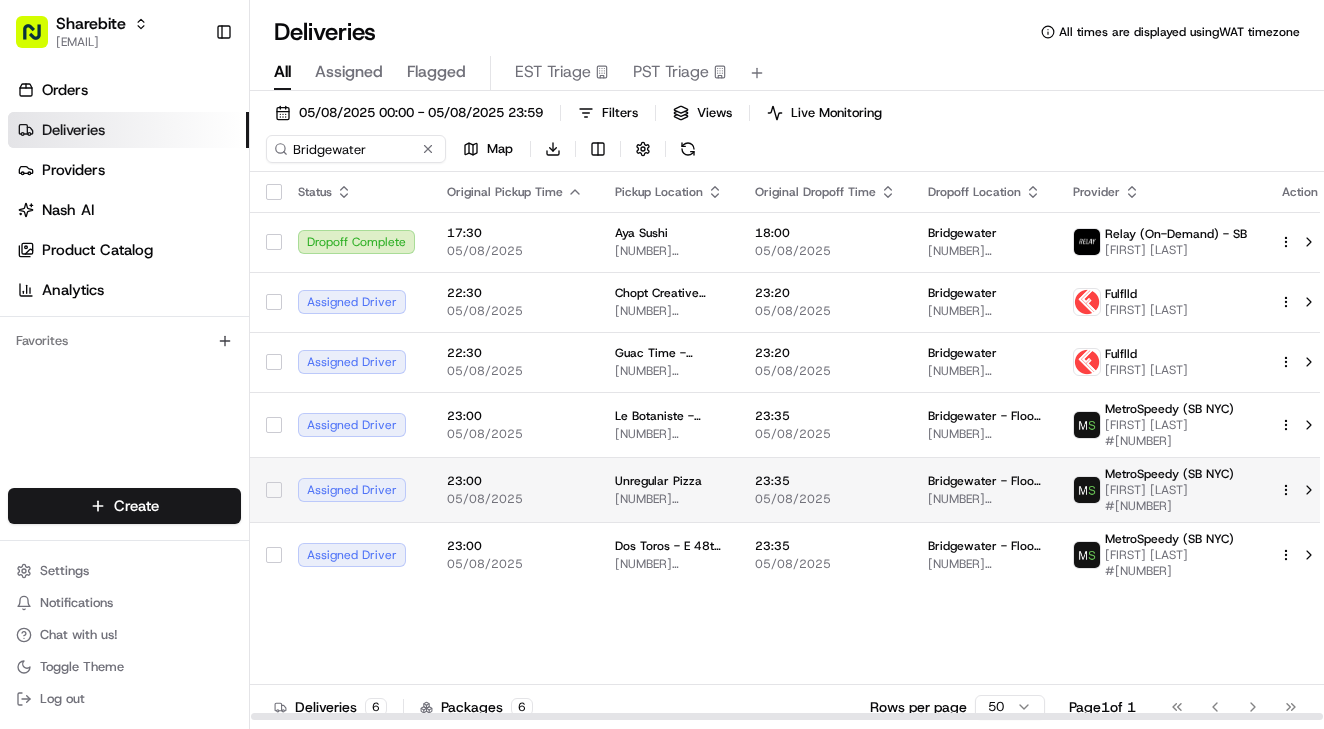 click on "05/08/2025" at bounding box center [515, 499] 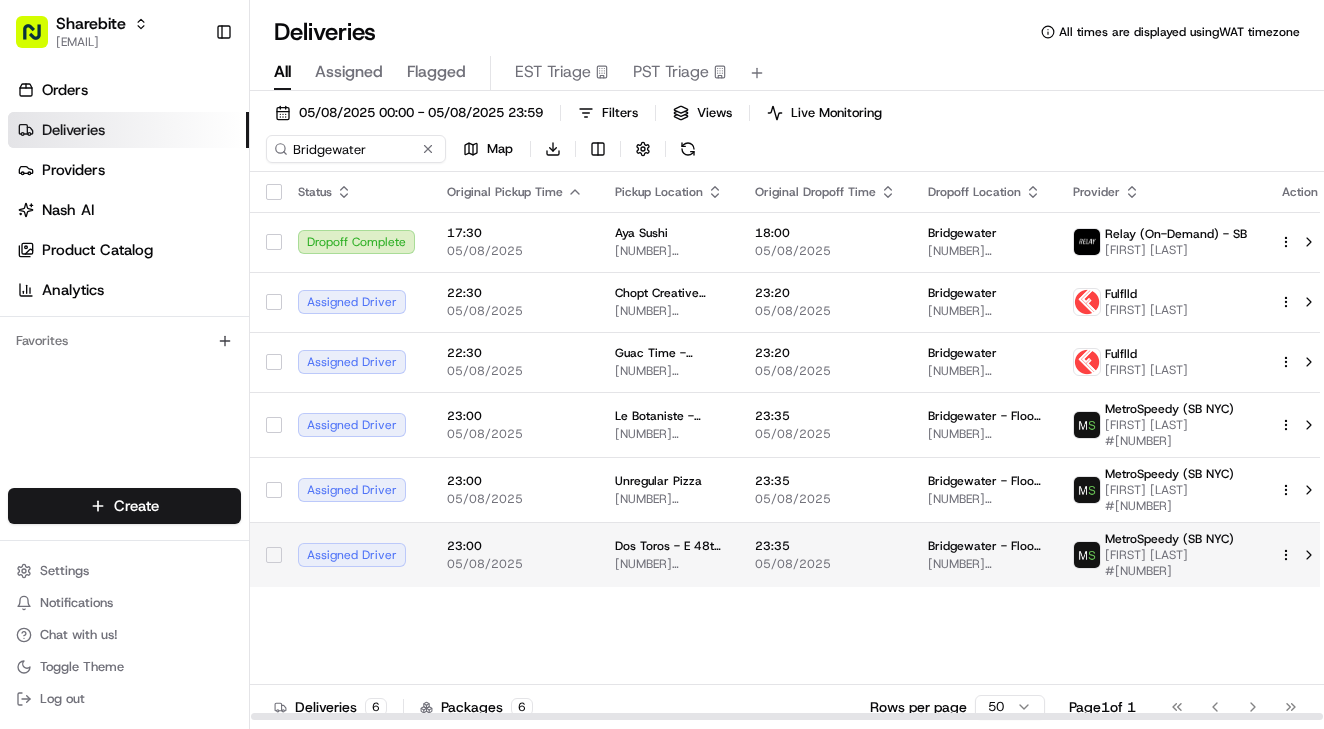 click on "23:00 05/08/2025" at bounding box center (515, 554) 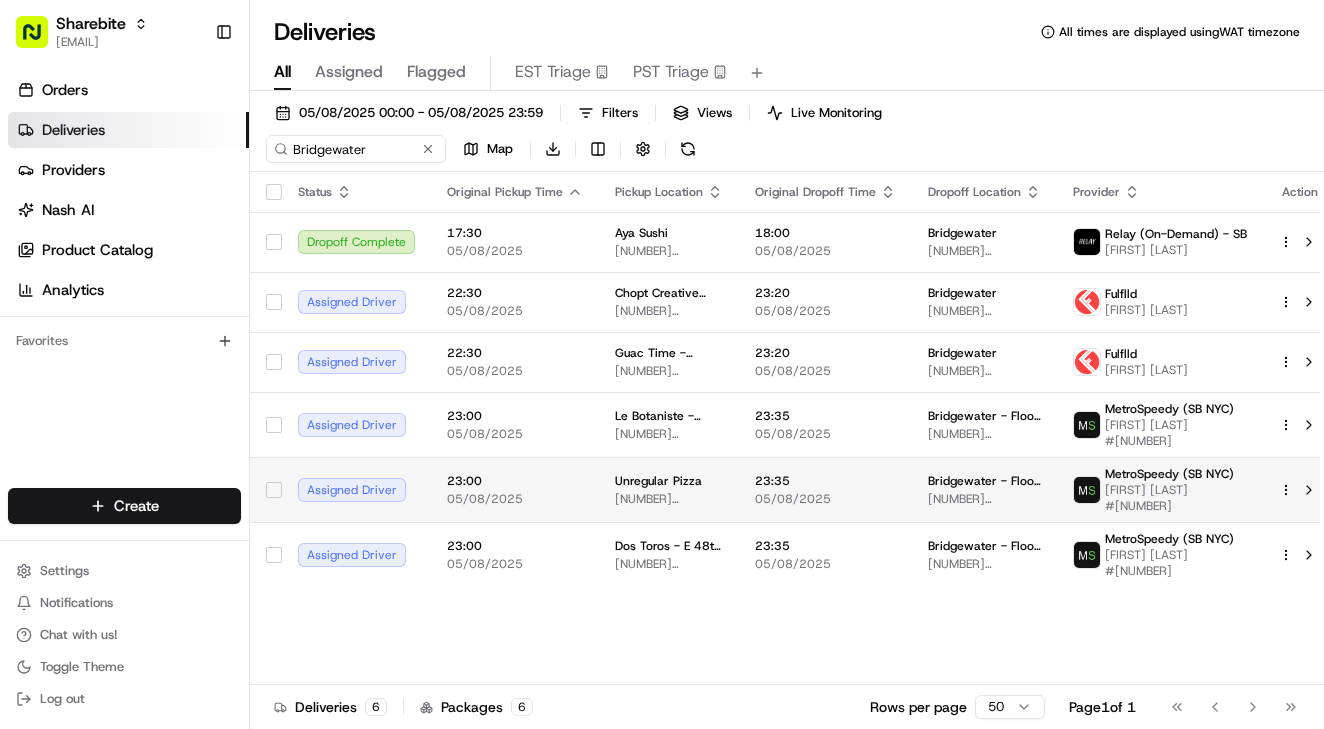 click on "23:00 05/08/2025" at bounding box center [515, 489] 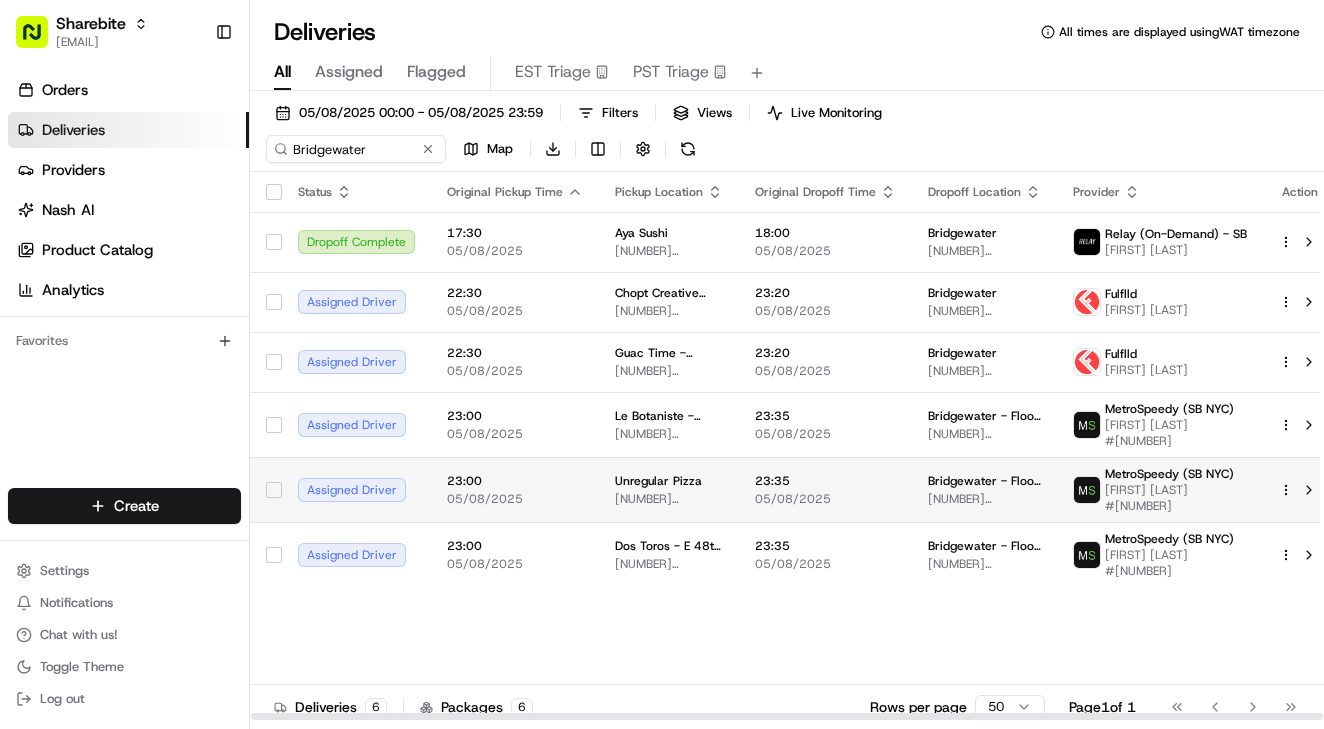 click on "23:00 05/08/2025" at bounding box center (515, 489) 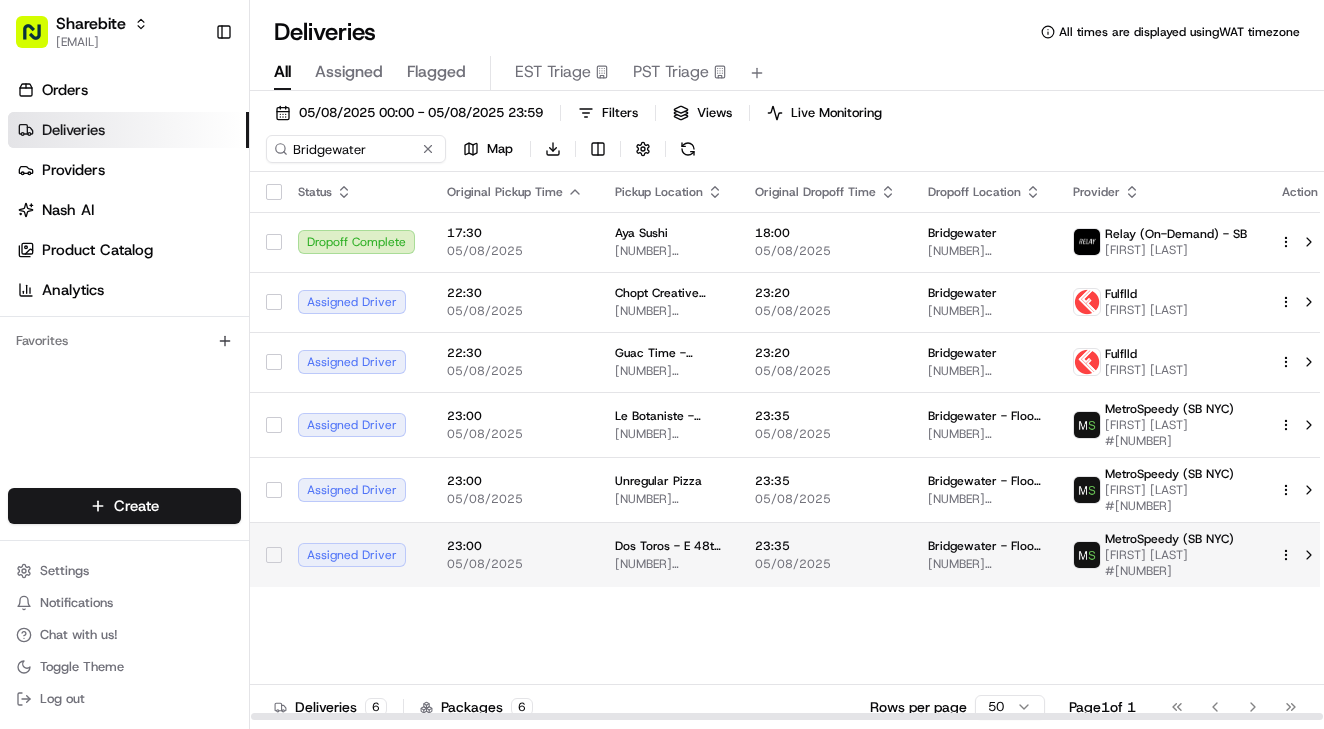 click on "05/08/2025" at bounding box center (515, 564) 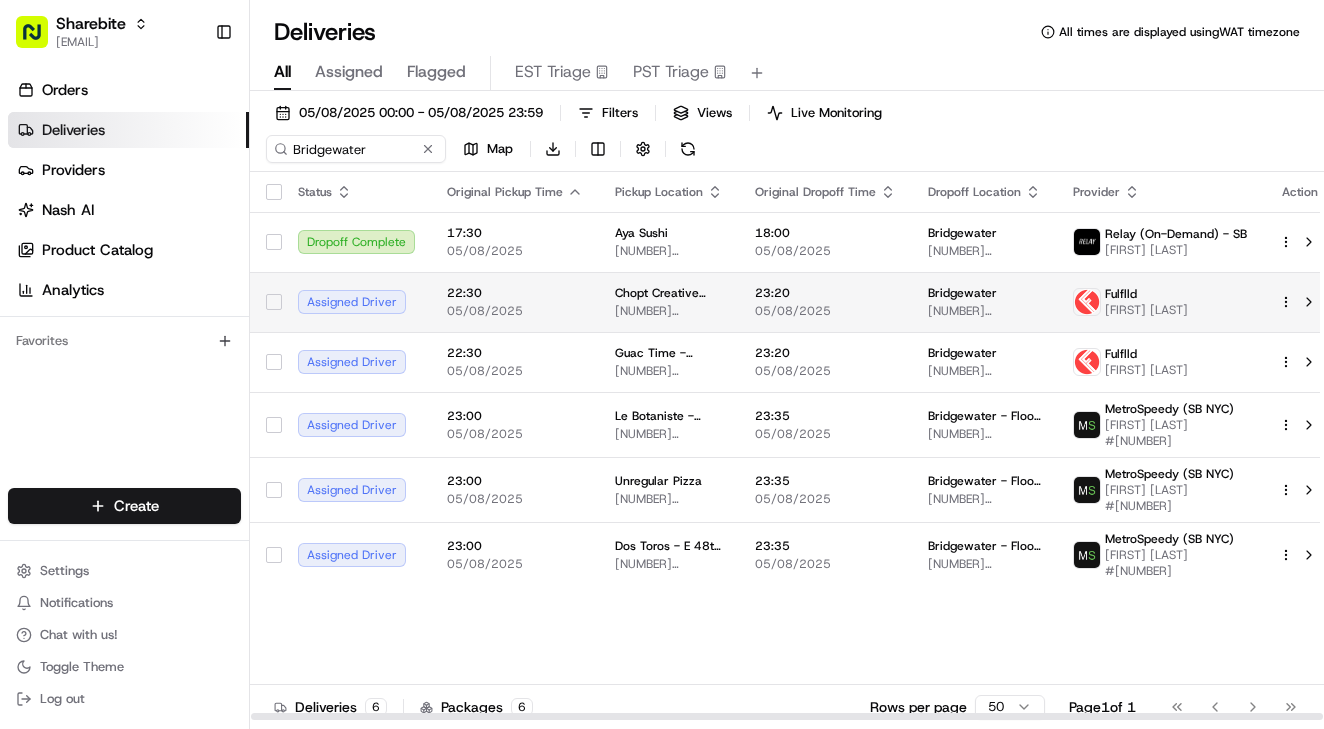 click on "22:30" at bounding box center [515, 293] 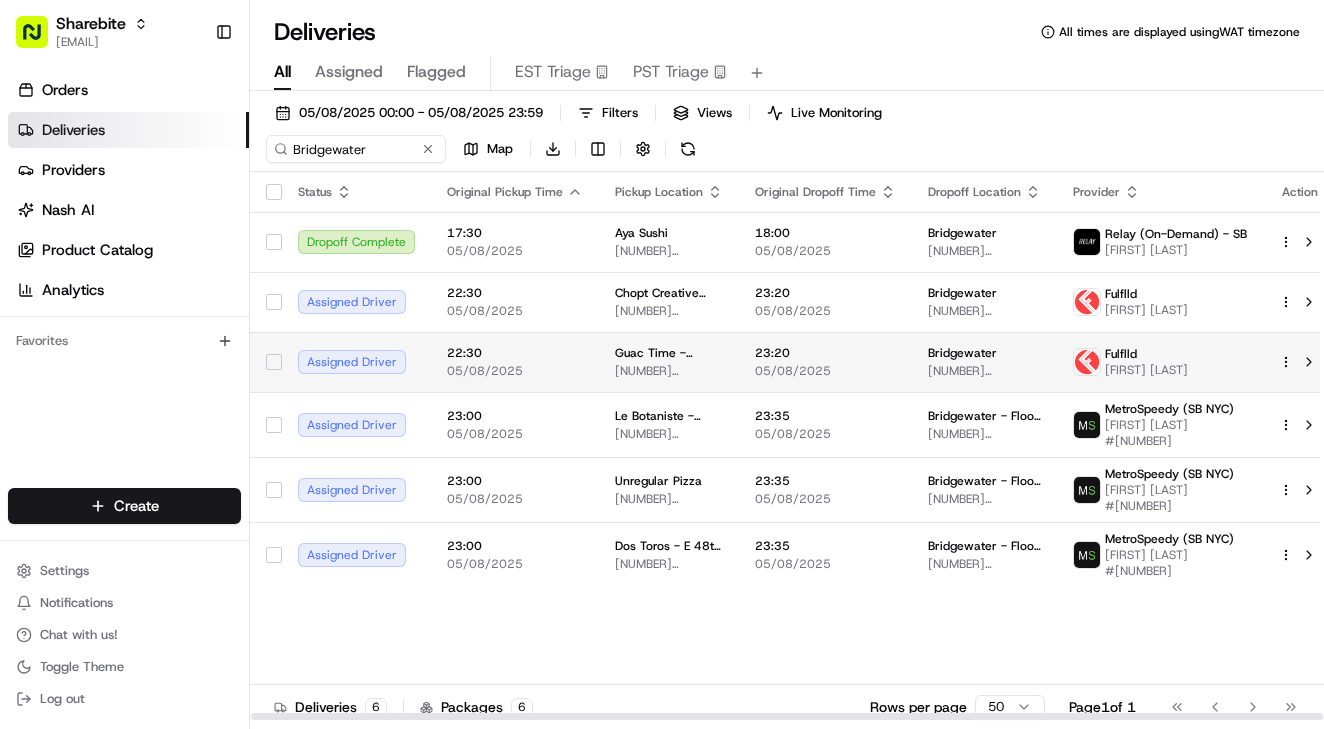 click on "22:30" at bounding box center [515, 353] 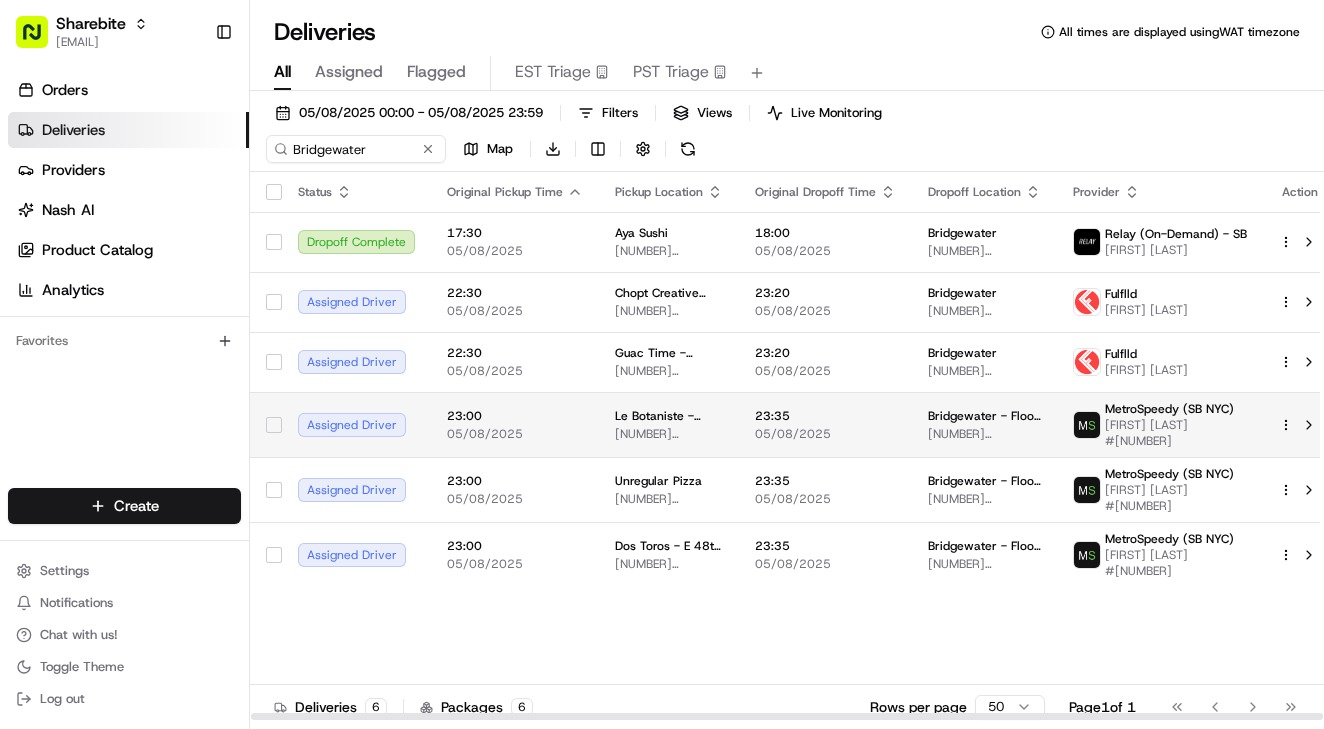 click on "23:00 05/08/2025" at bounding box center [515, 424] 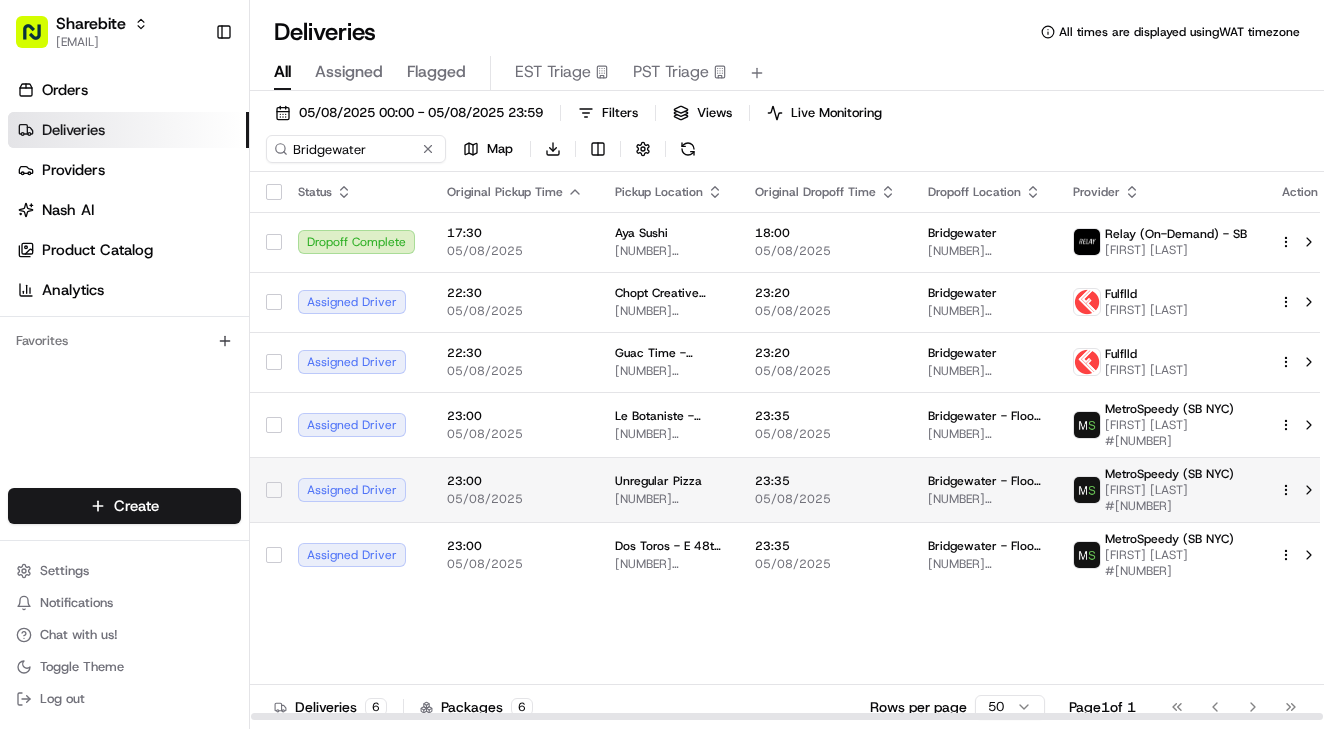 click on "05/08/2025" at bounding box center (515, 499) 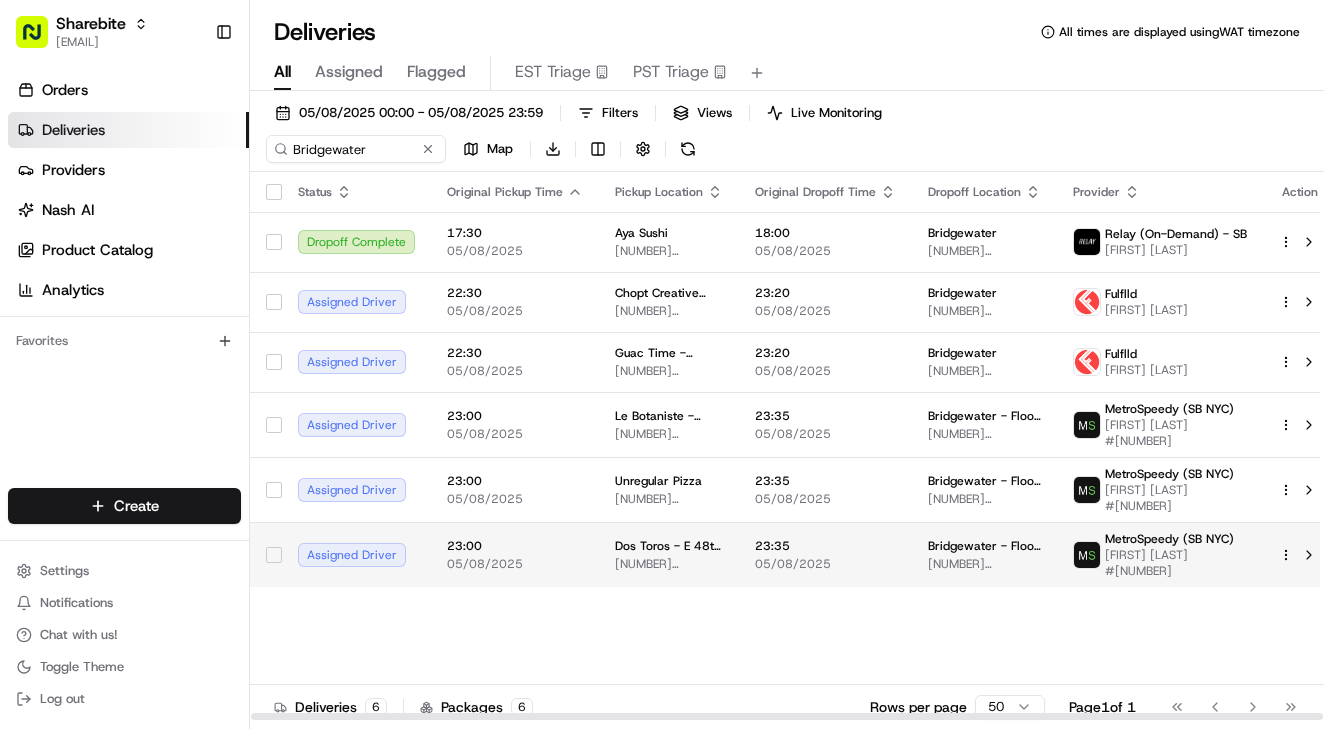 click on "23:00 05/08/2025" at bounding box center (515, 555) 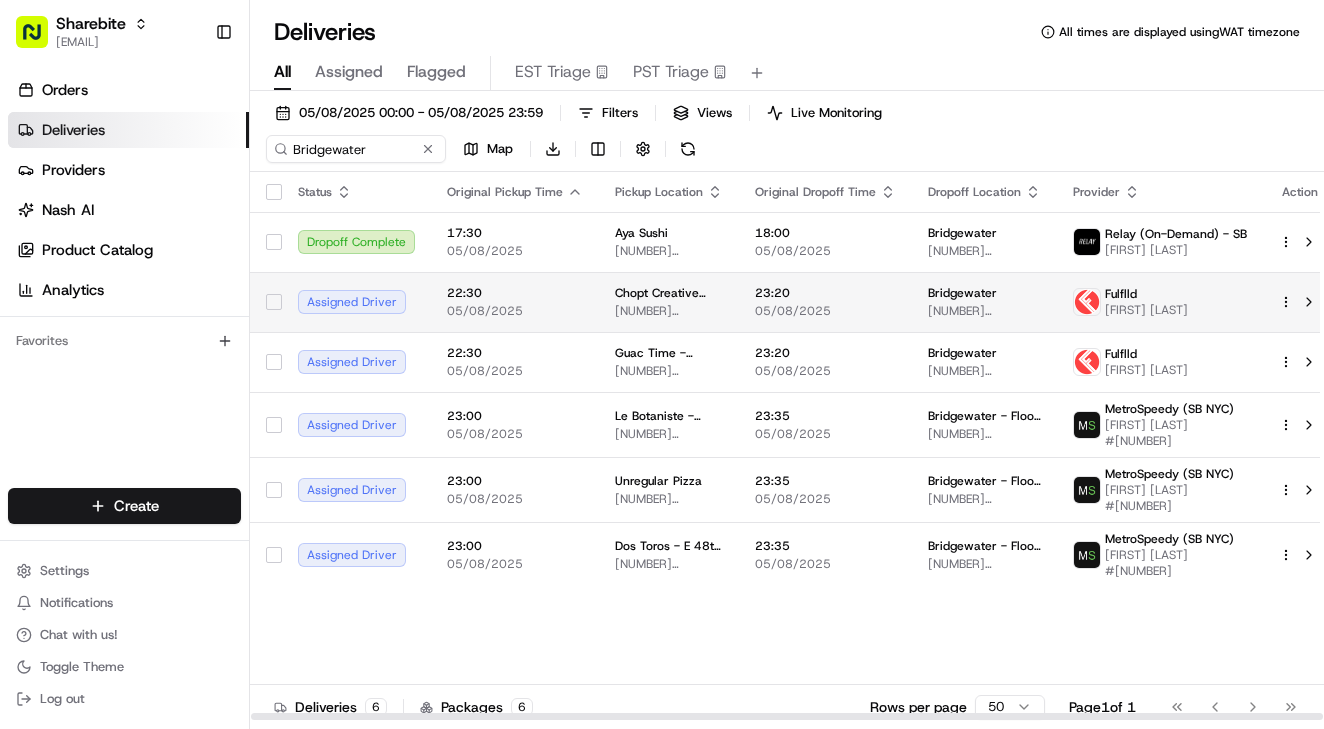 click on "05/08/2025" at bounding box center (515, 311) 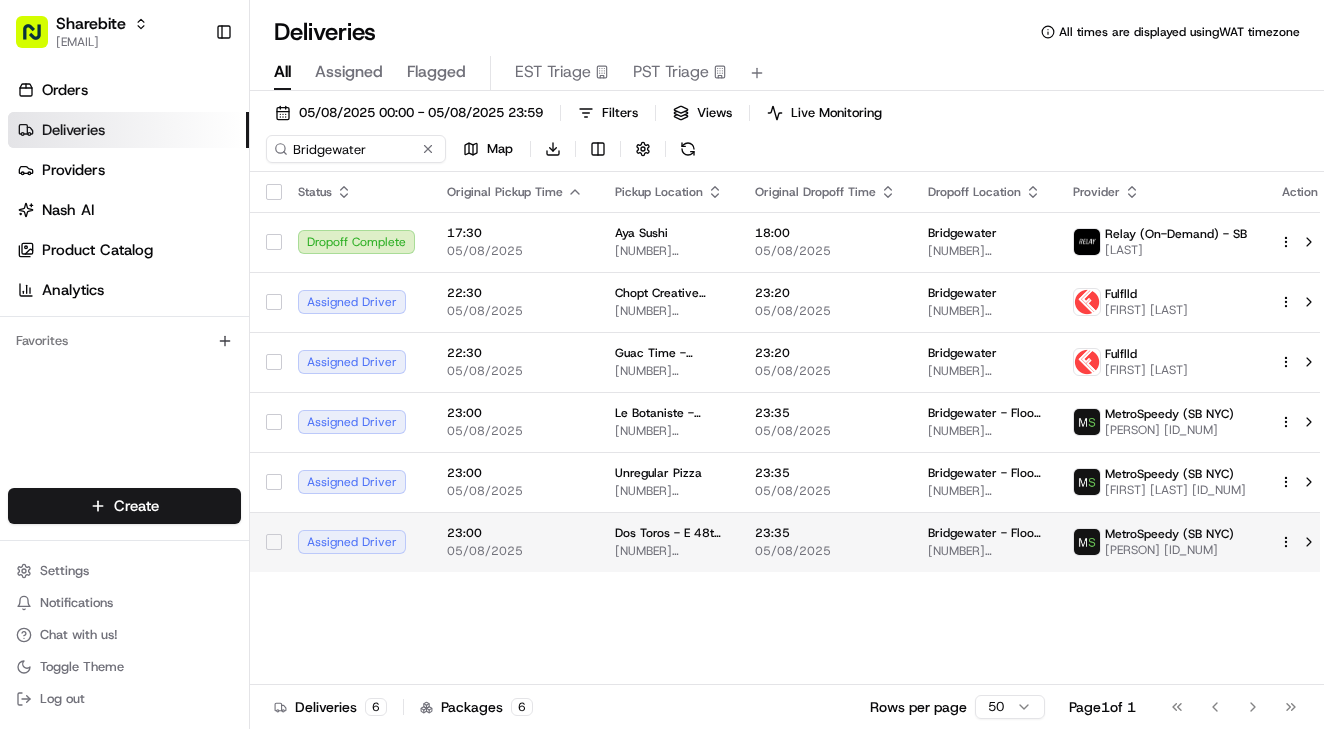 scroll, scrollTop: 0, scrollLeft: 0, axis: both 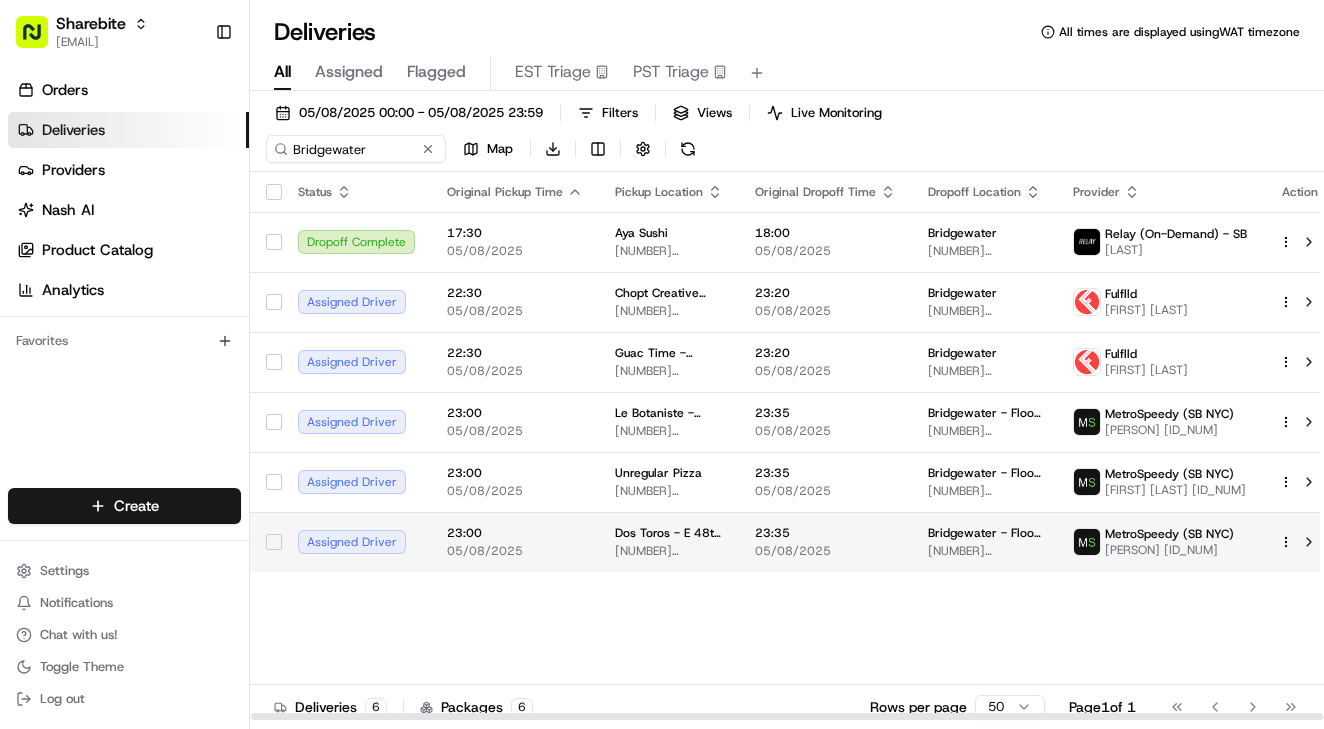 click on "05/08/2025" at bounding box center [515, 551] 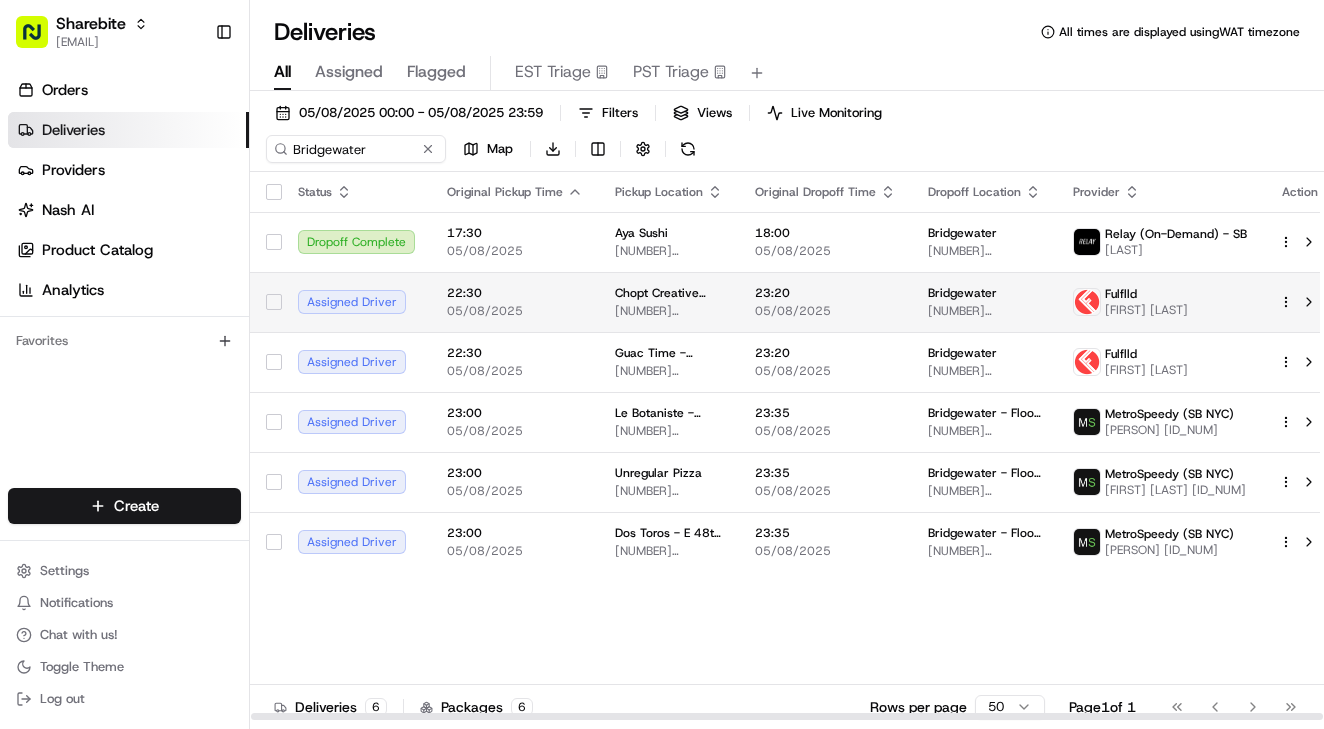 click on "22:30" at bounding box center [515, 293] 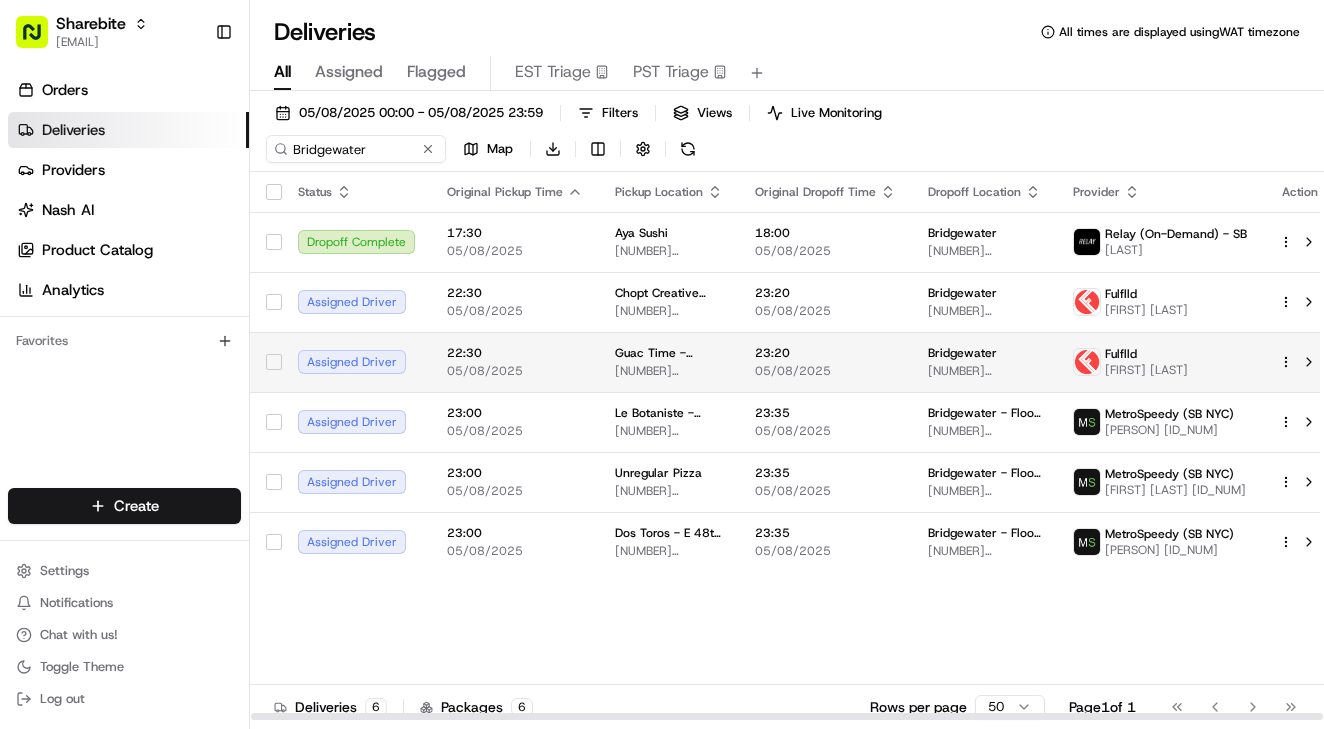 click on "22:30" at bounding box center (515, 353) 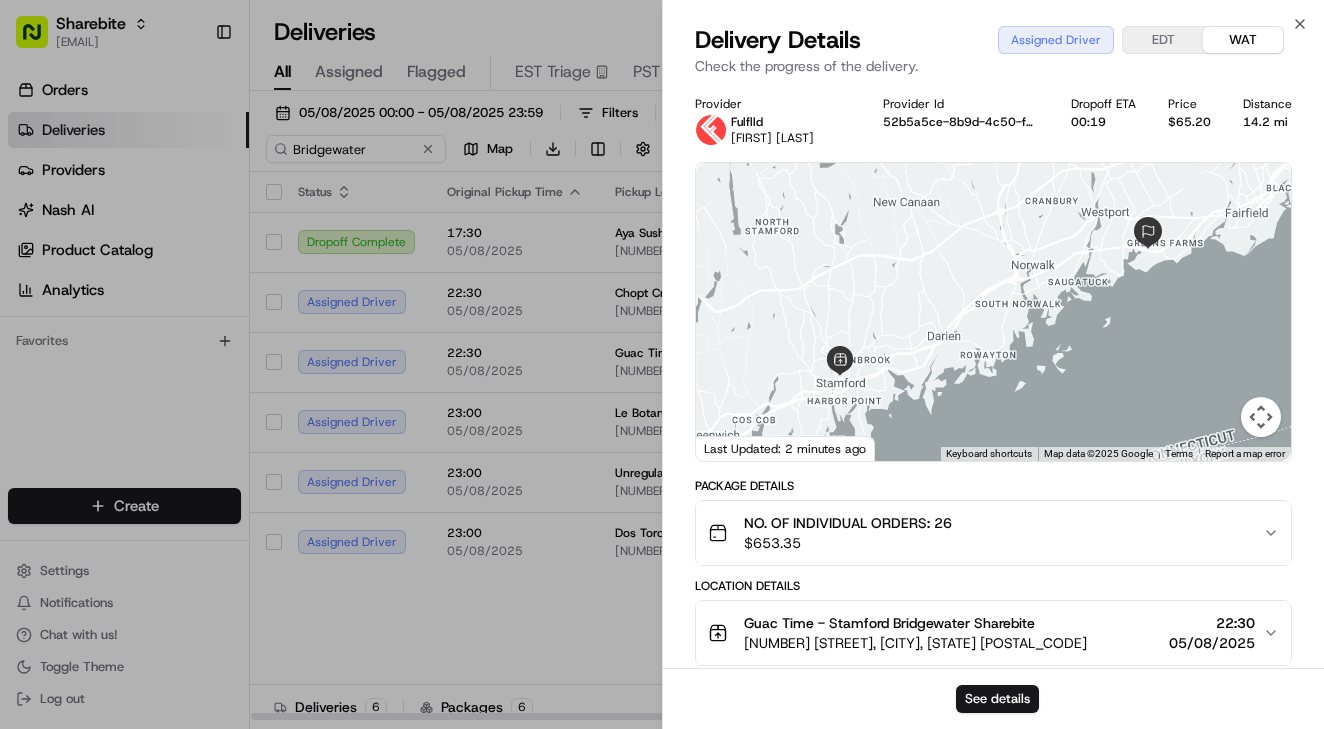scroll, scrollTop: 0, scrollLeft: 0, axis: both 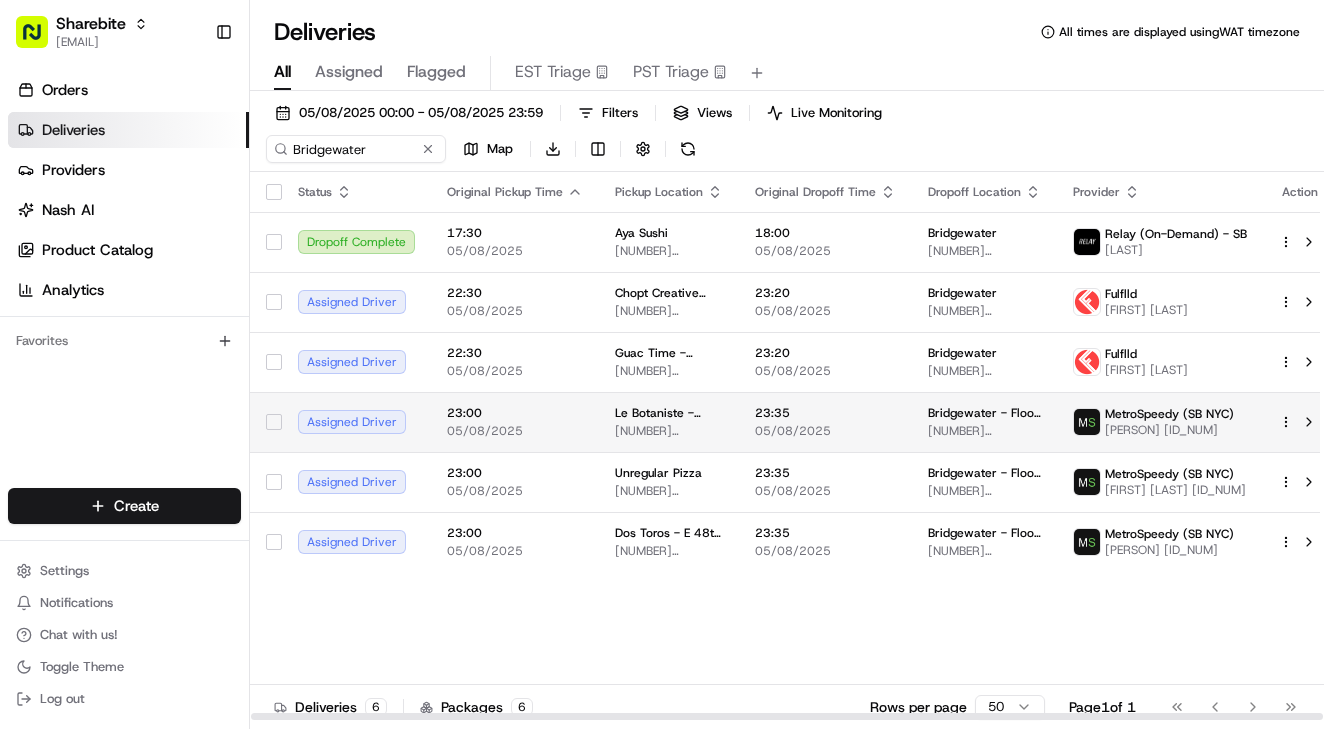 click on "23:00 05/08/2025" at bounding box center [515, 422] 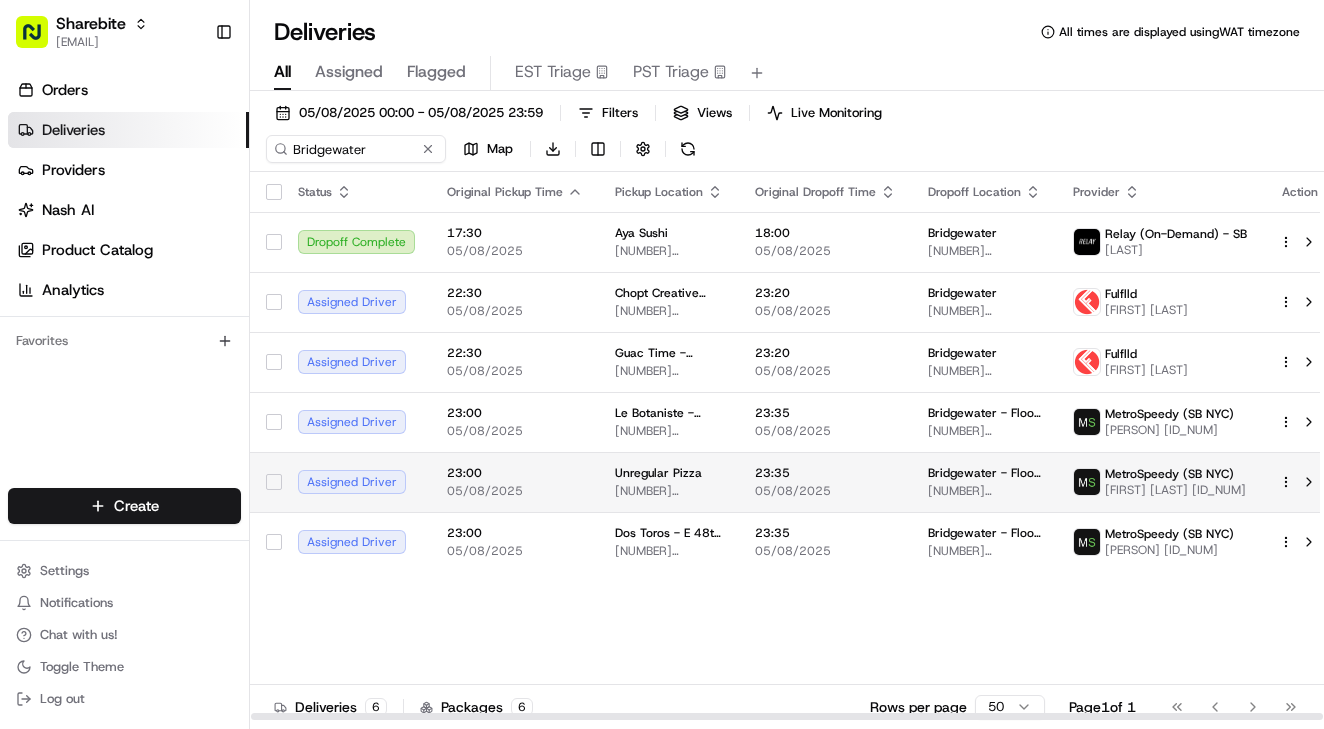 click on "23:00" at bounding box center (515, 473) 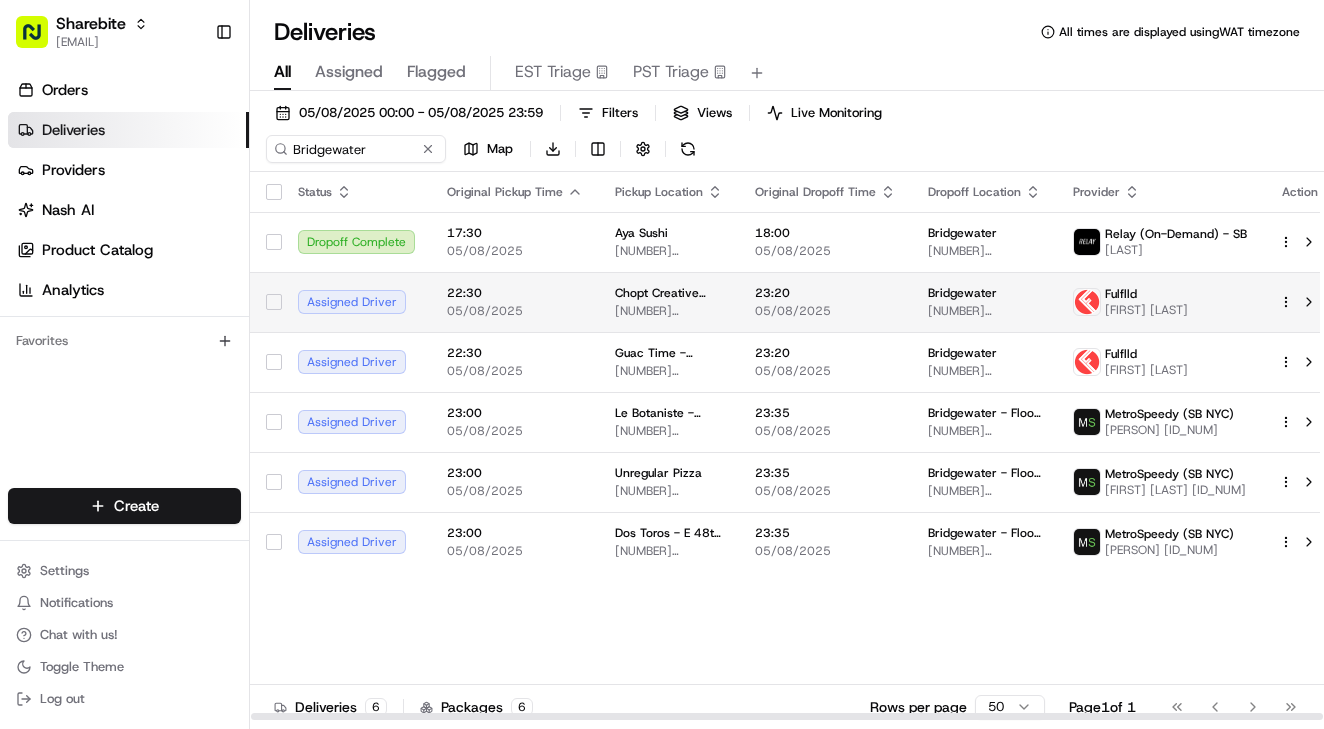 click on "22:30" at bounding box center [515, 293] 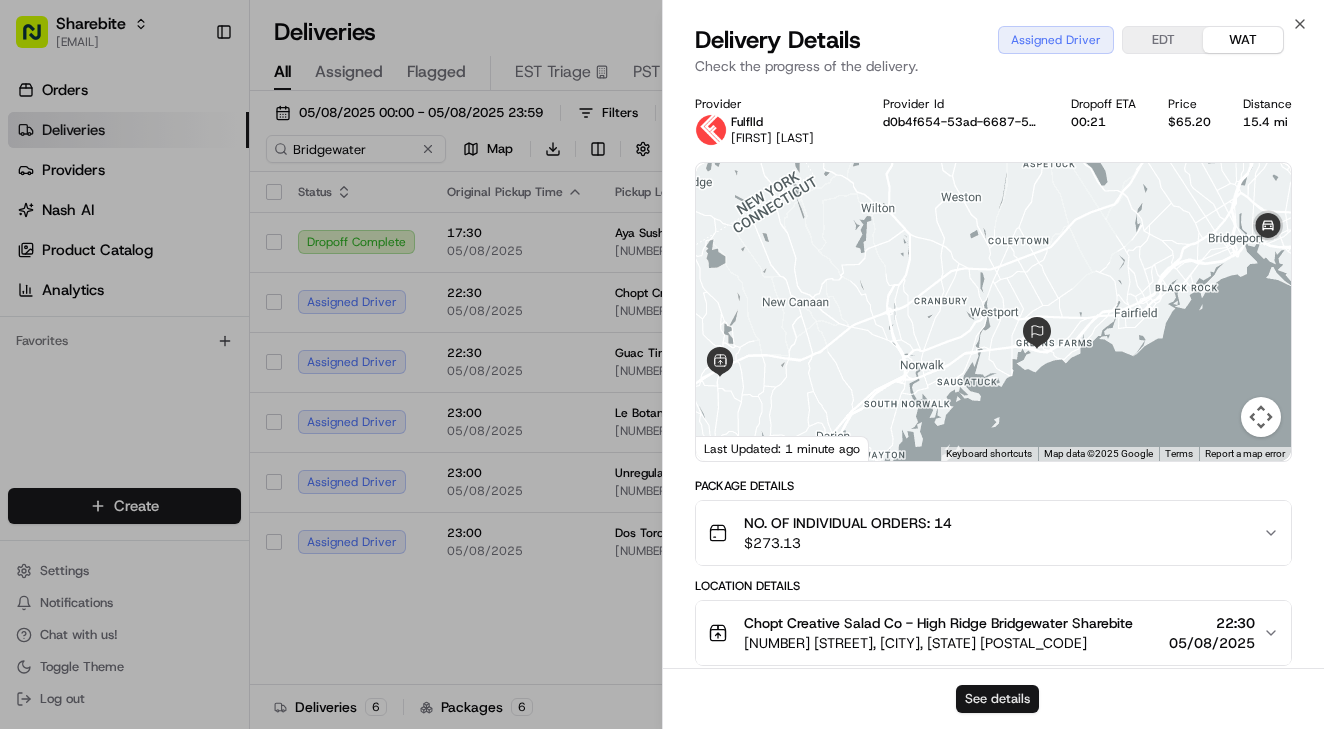 click on "See details" at bounding box center [997, 699] 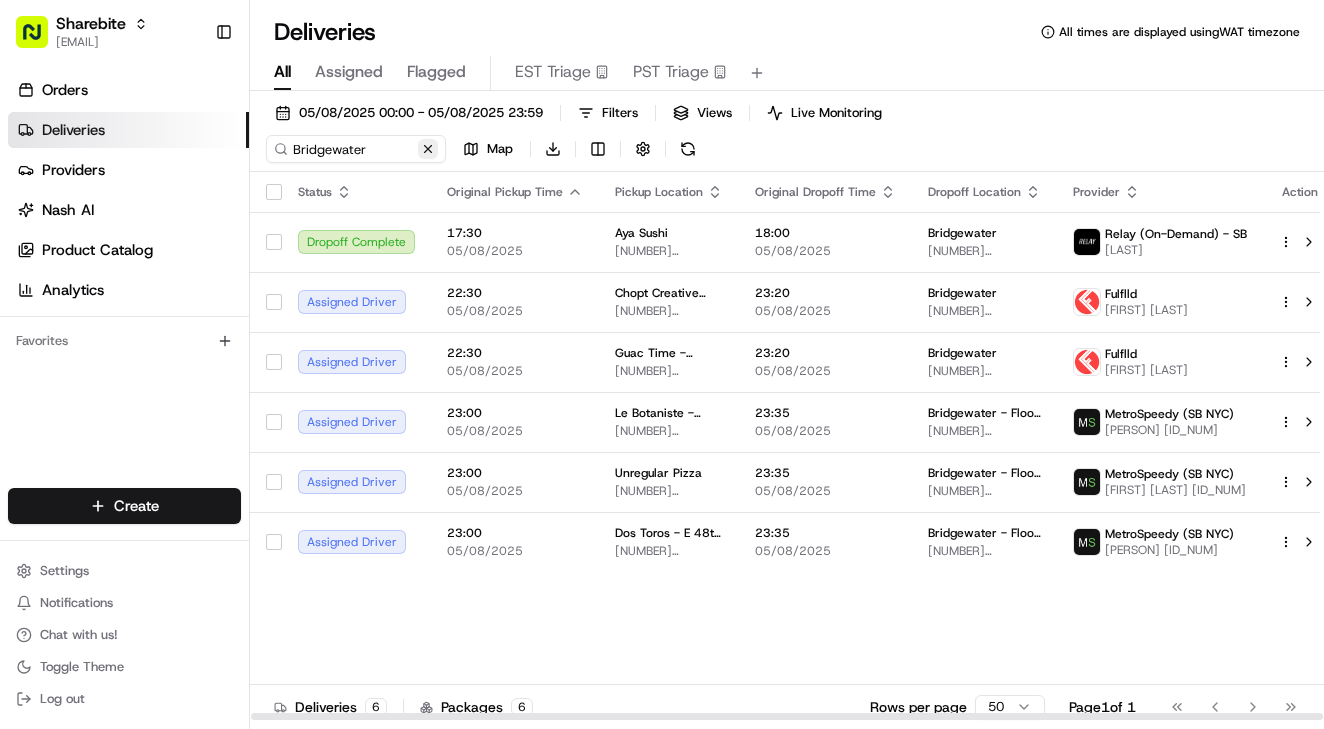 click at bounding box center (428, 149) 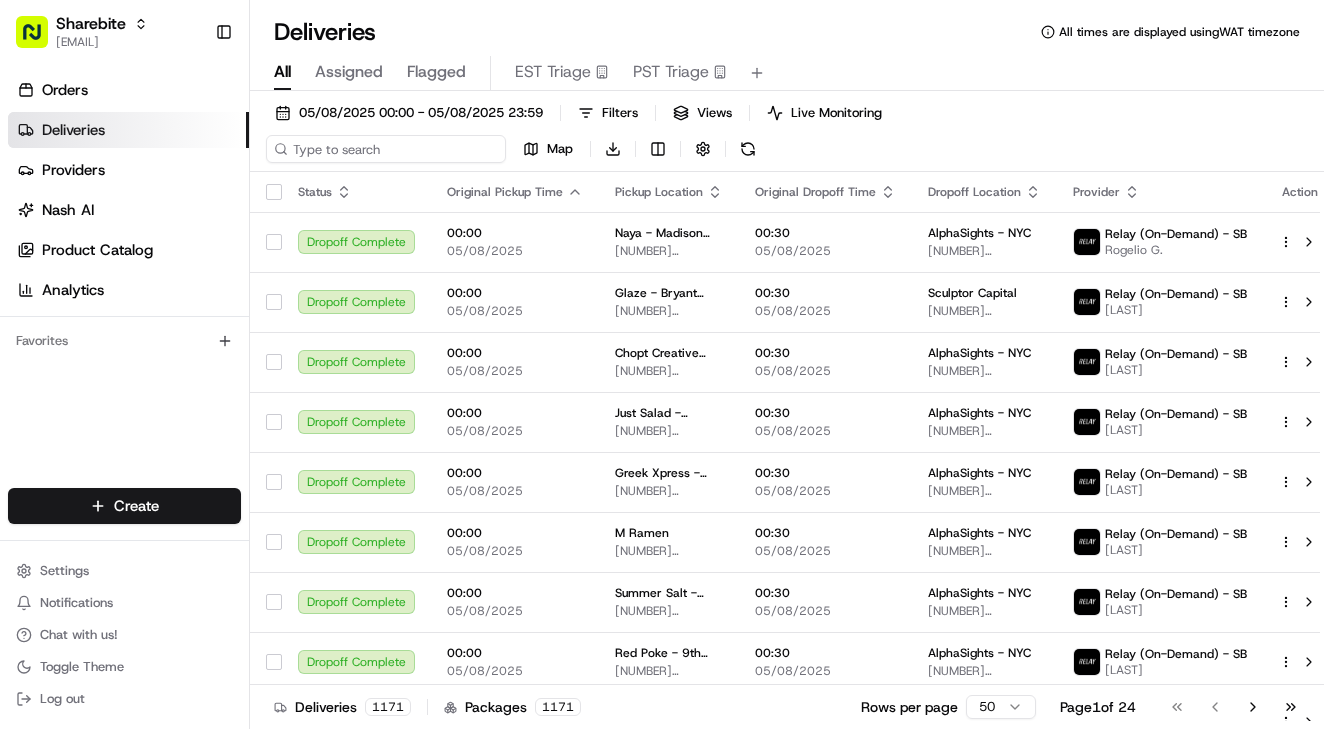 click at bounding box center (386, 149) 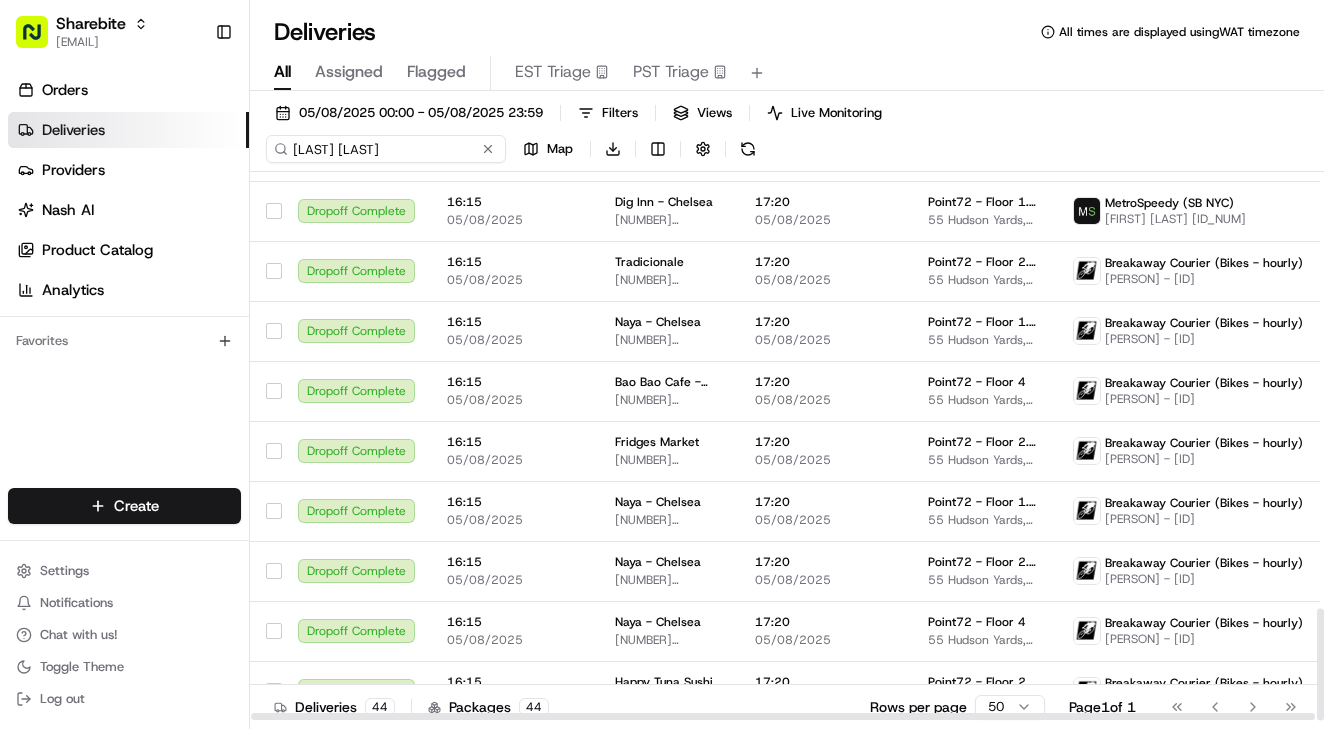 scroll, scrollTop: 2131, scrollLeft: 0, axis: vertical 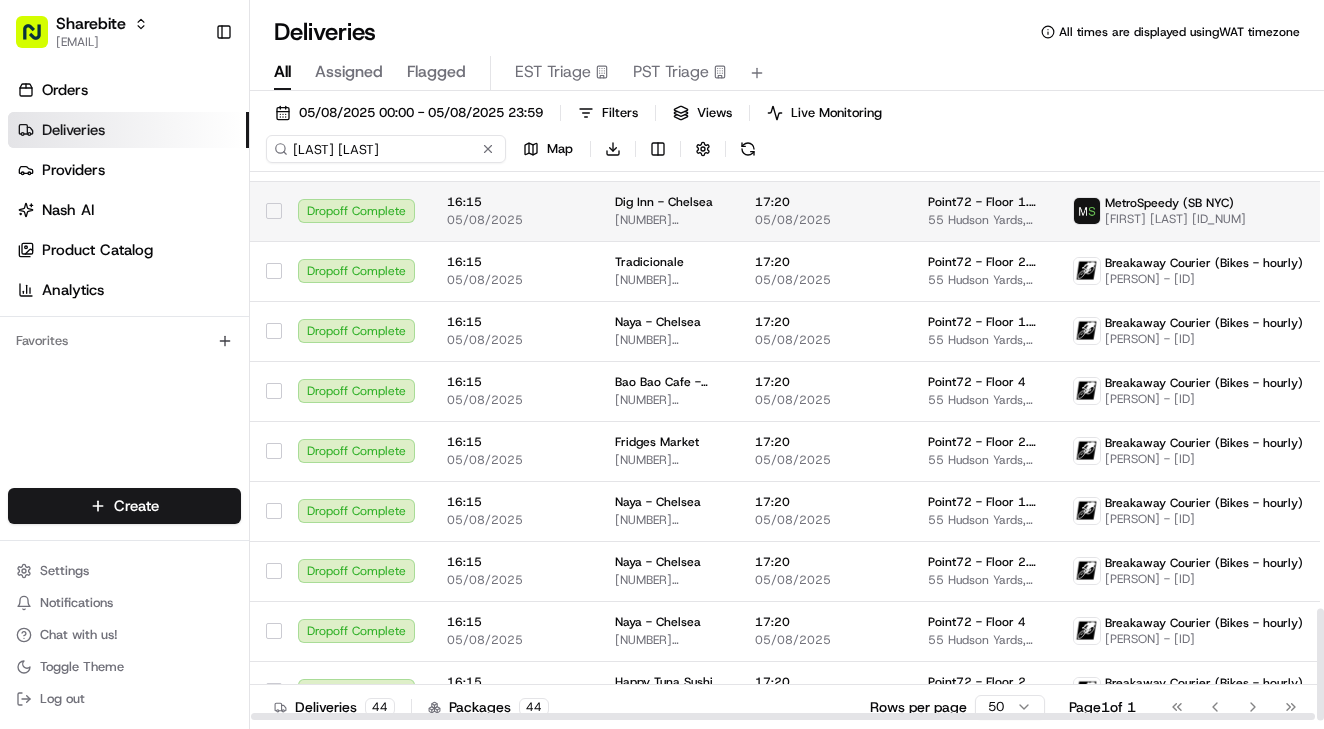 type on "Salamon Salamon" 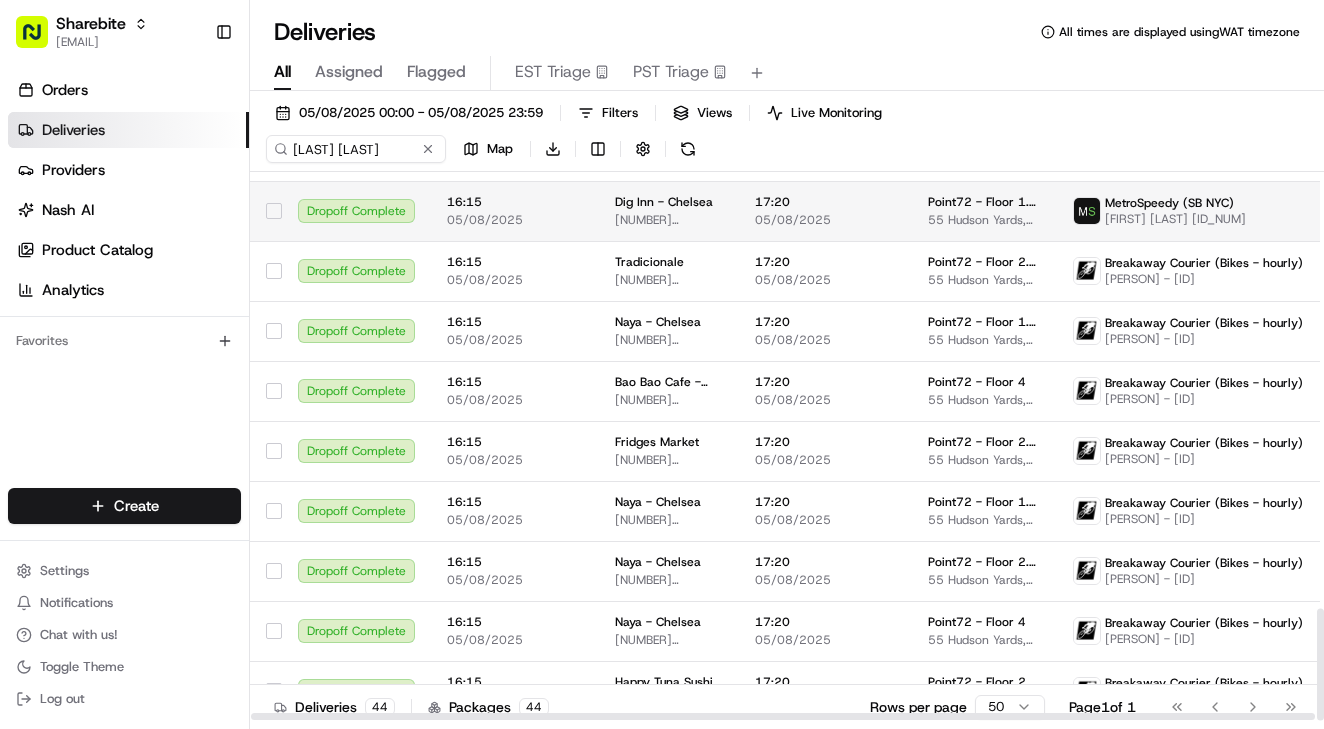 click on "05/08/2025" at bounding box center (515, 220) 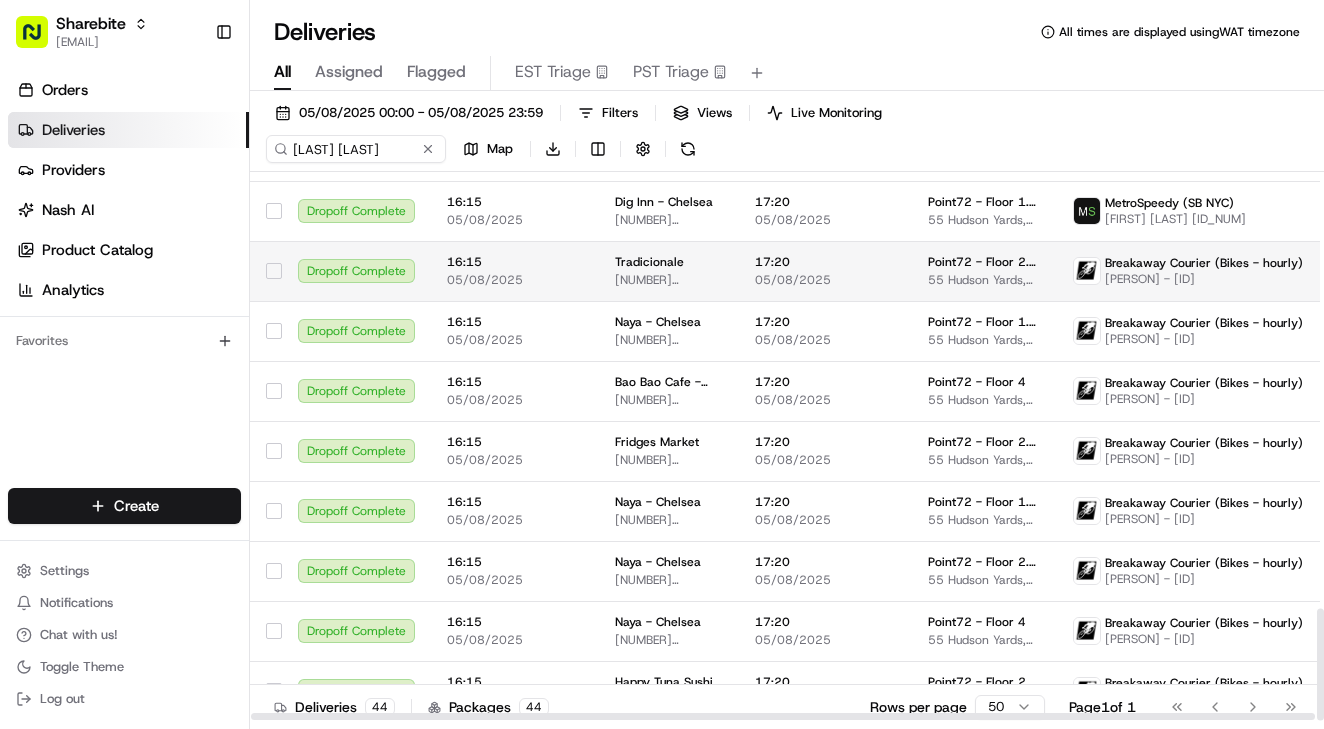 click on "16:15" at bounding box center (515, 262) 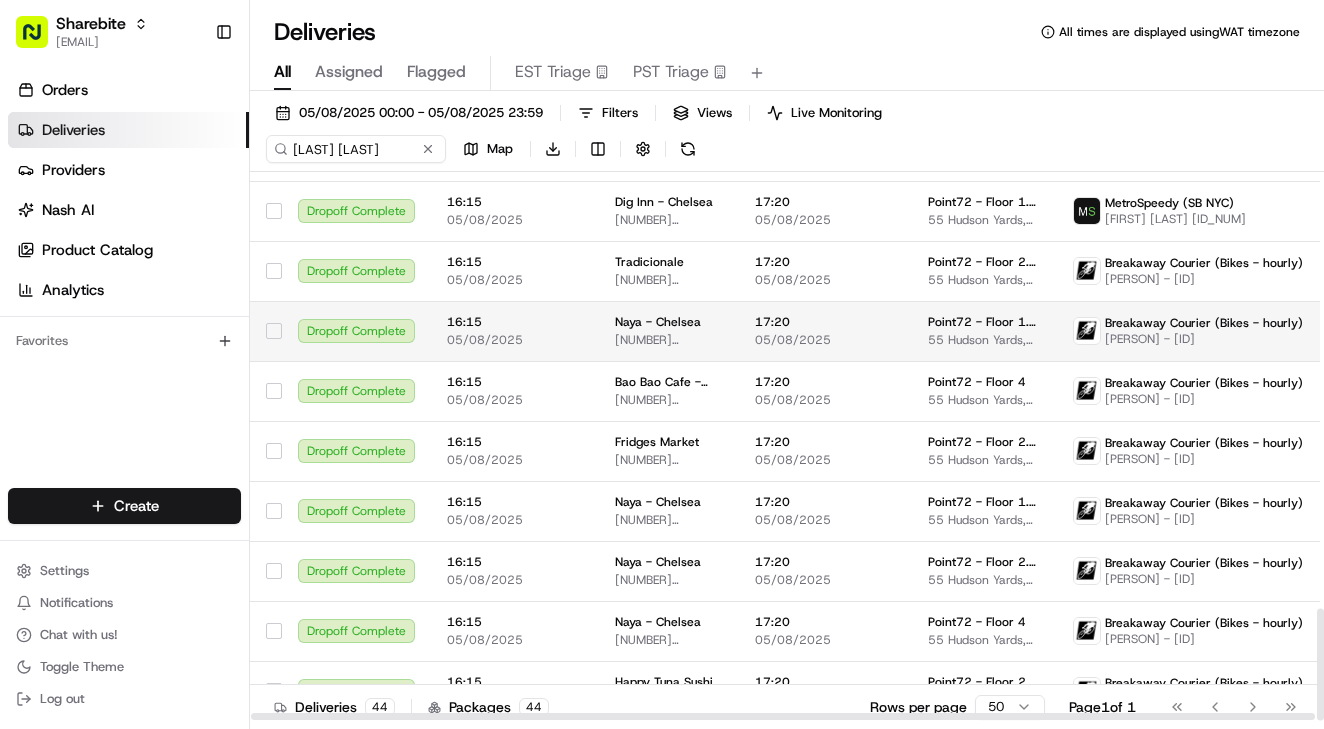 click on "16:15 05/08/2025" at bounding box center [515, 331] 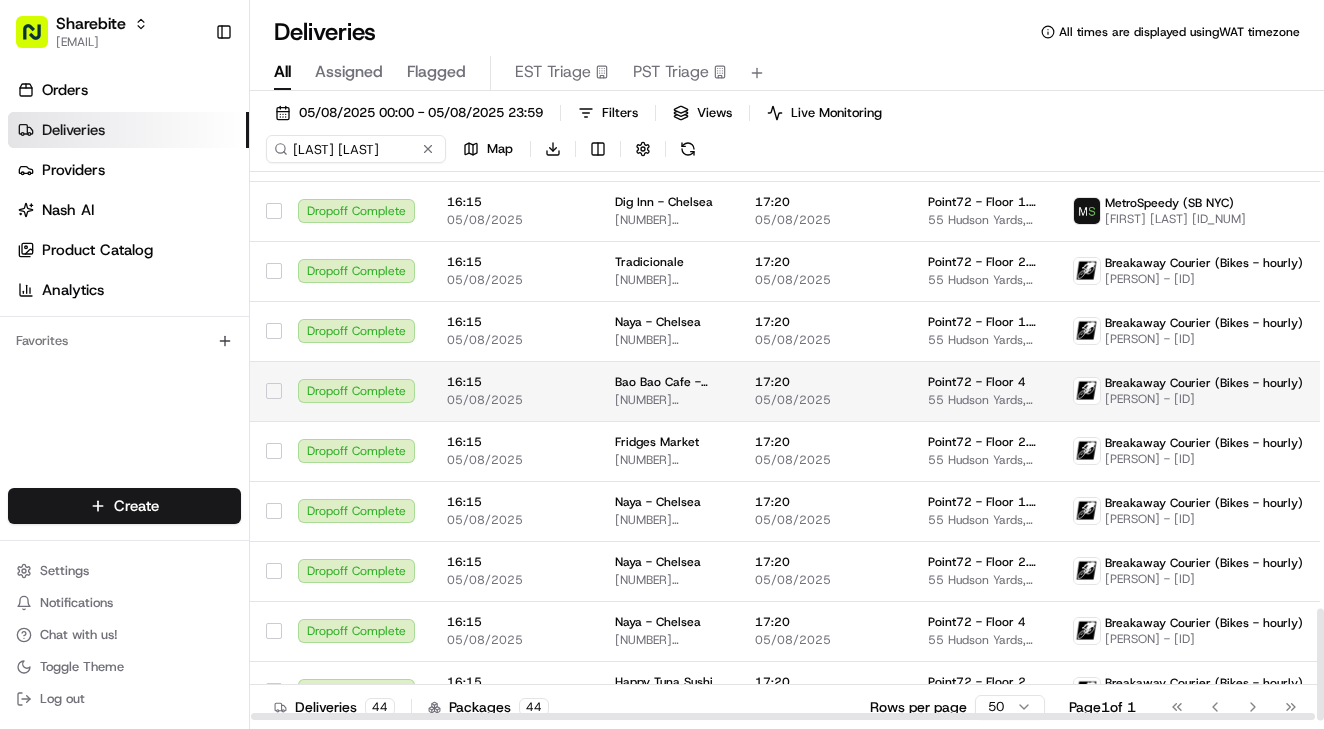 click on "05/08/2025" at bounding box center [515, 400] 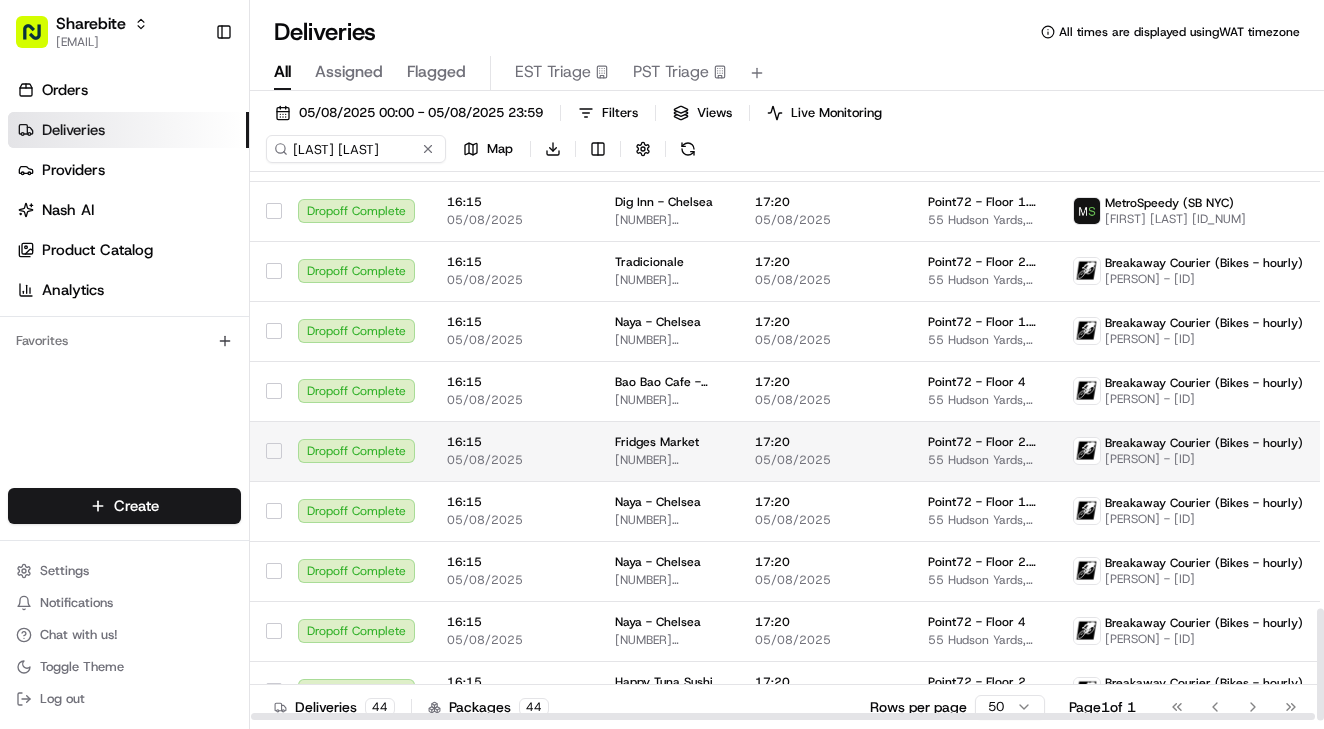 click on "16:15" at bounding box center [515, 442] 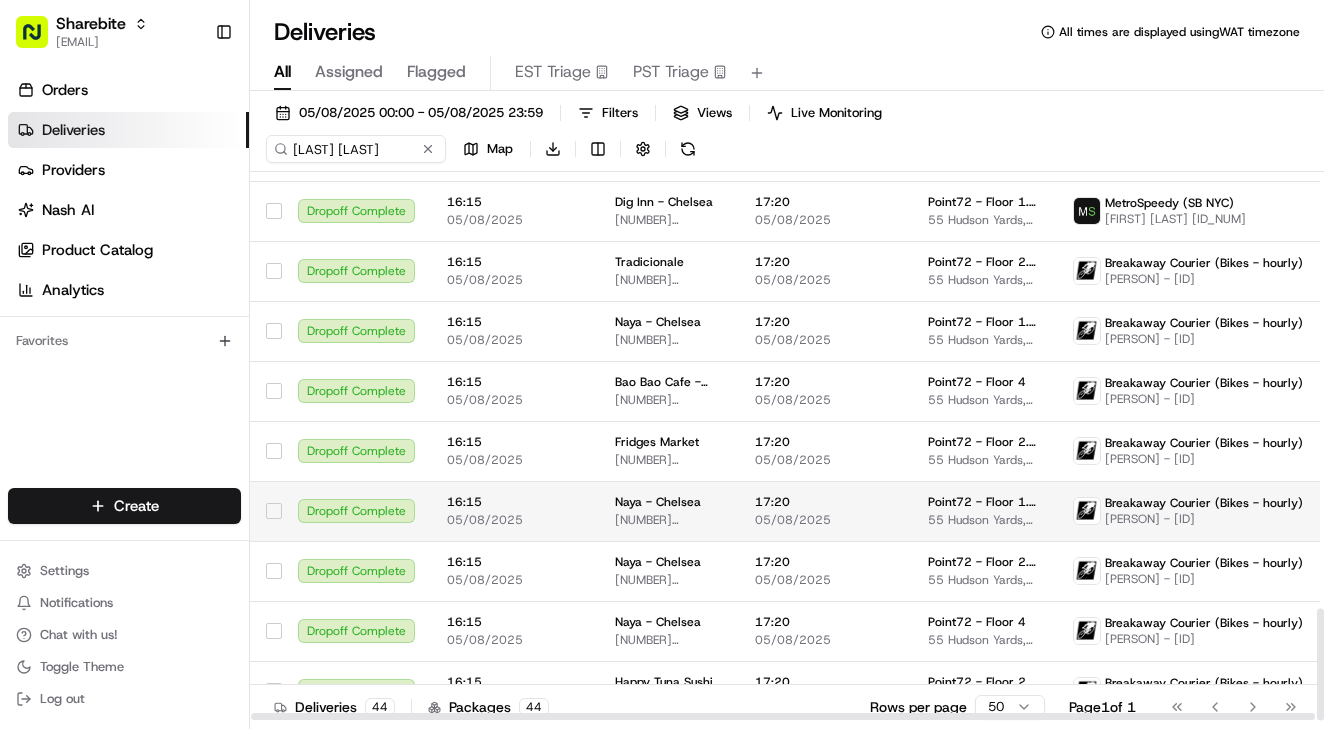 click on "16:15 05/08/2025" at bounding box center (515, 511) 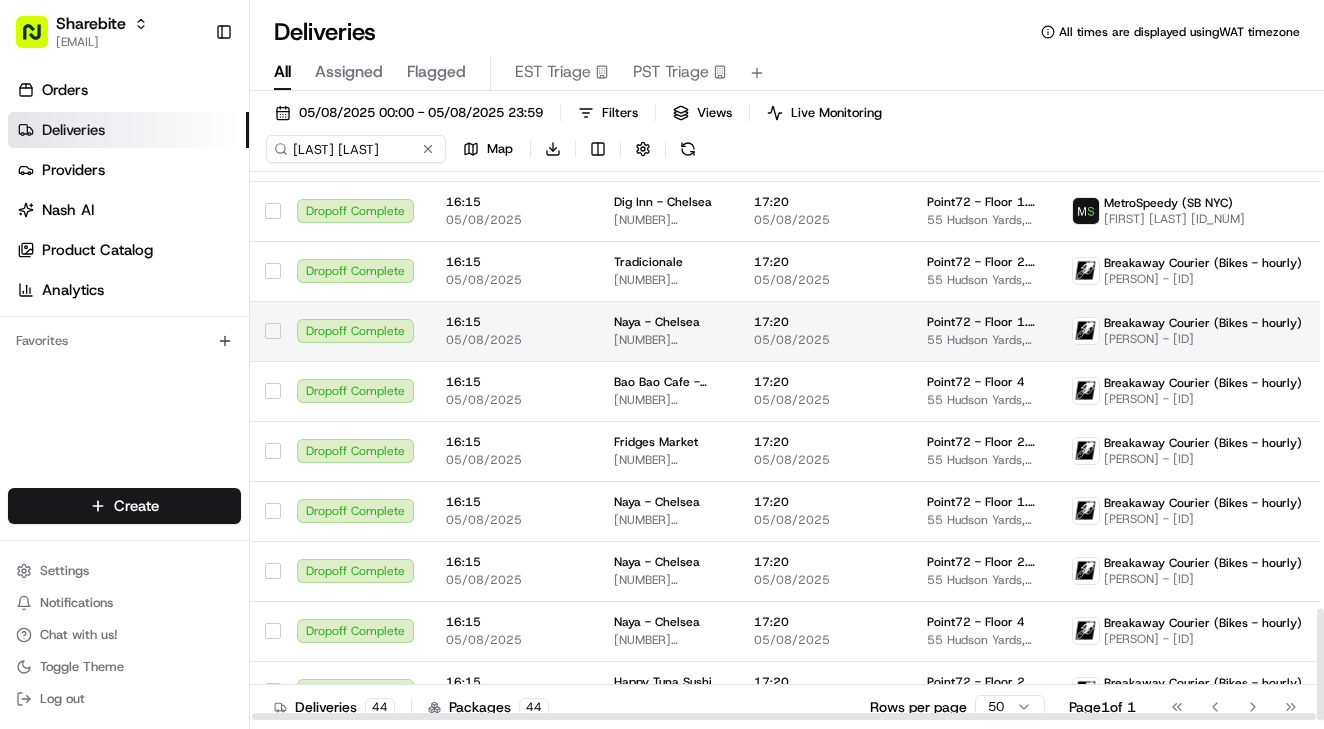scroll, scrollTop: 2131, scrollLeft: 1, axis: both 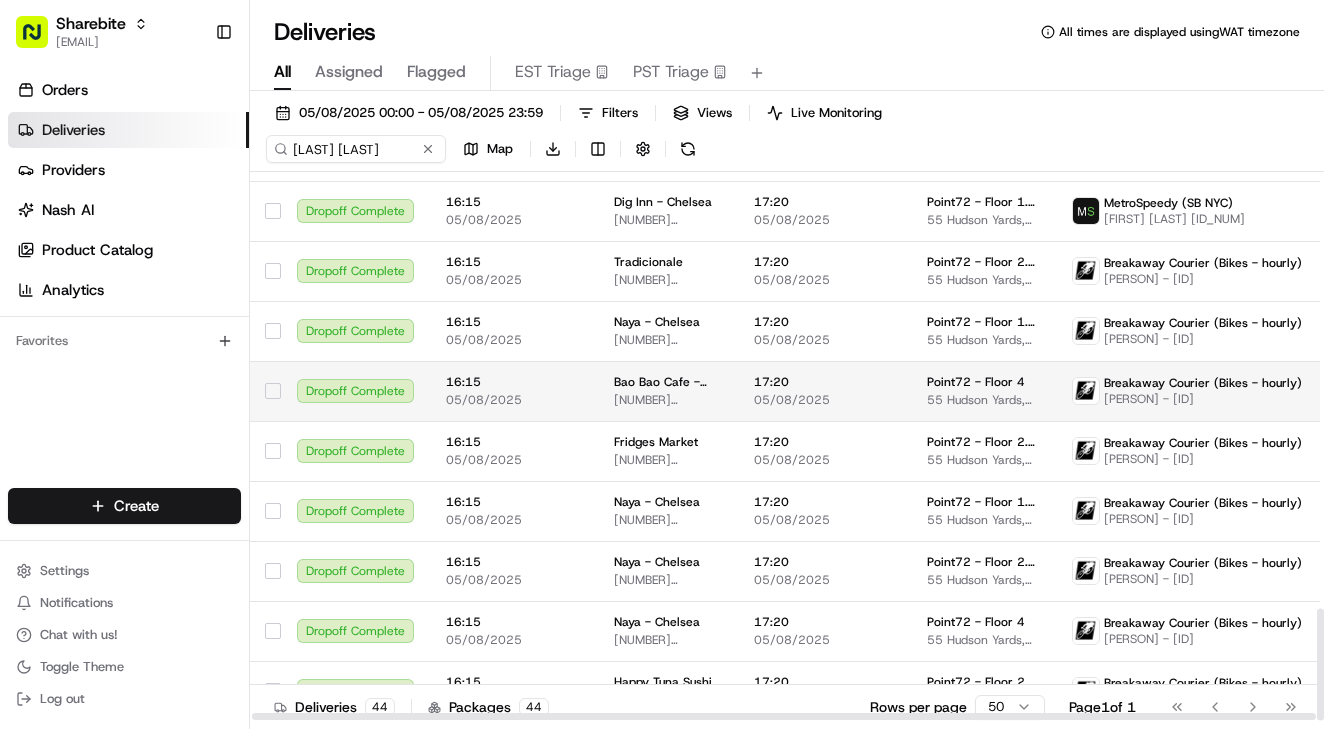 click on "Bao Bao Cafe - Midtown" at bounding box center (668, 382) 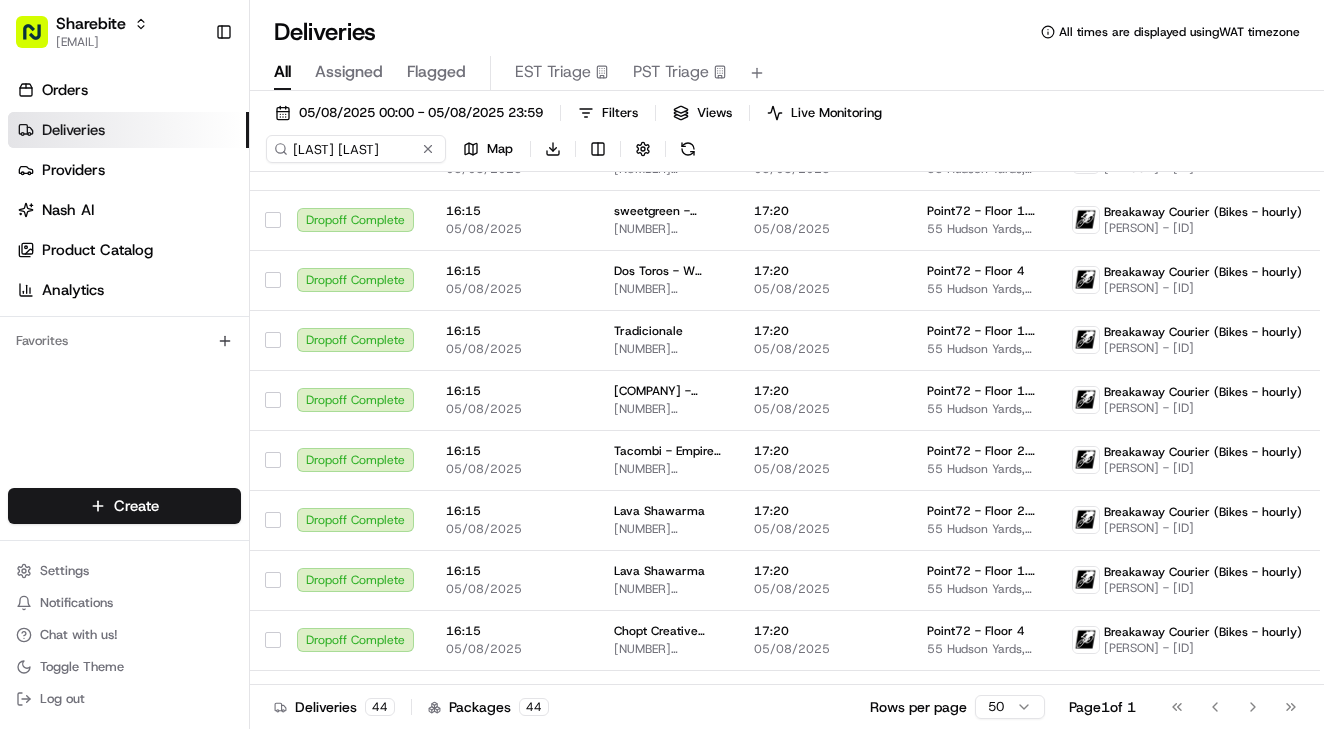 scroll, scrollTop: 1145, scrollLeft: 1, axis: both 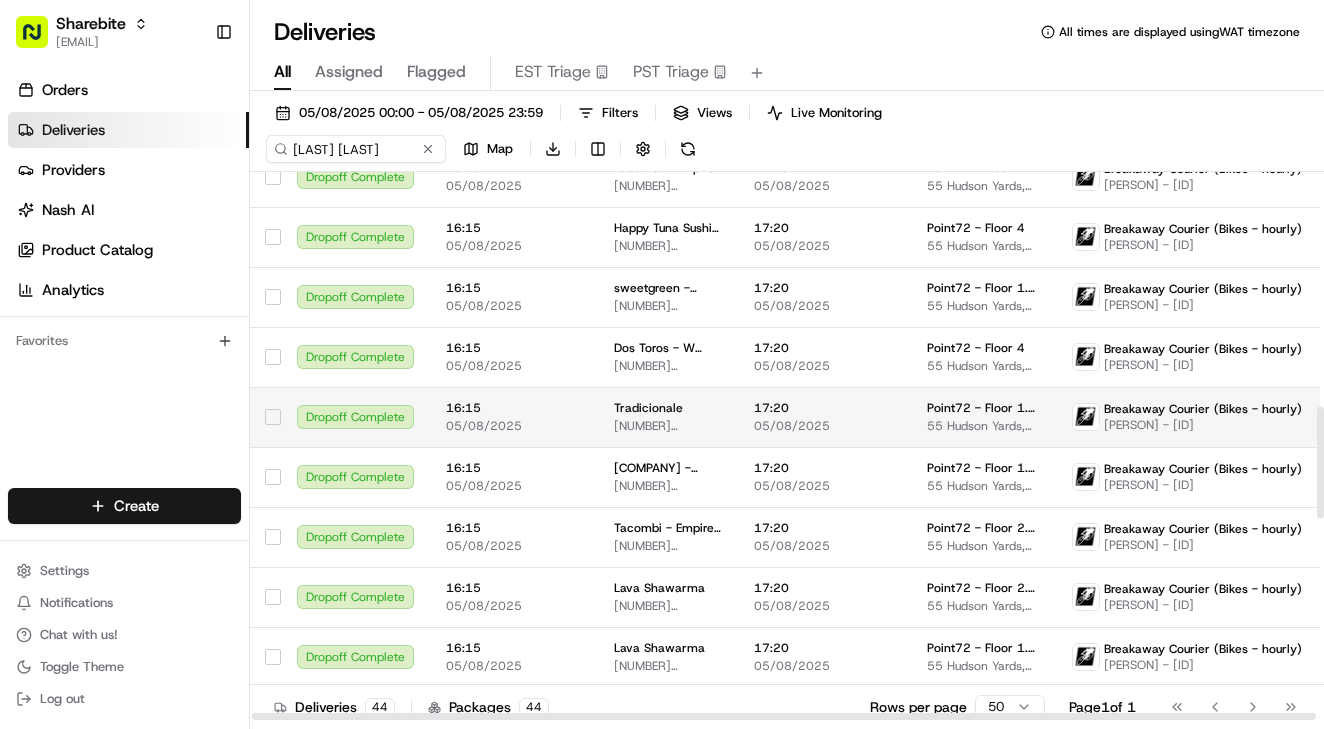 click on "16:15" at bounding box center (514, 408) 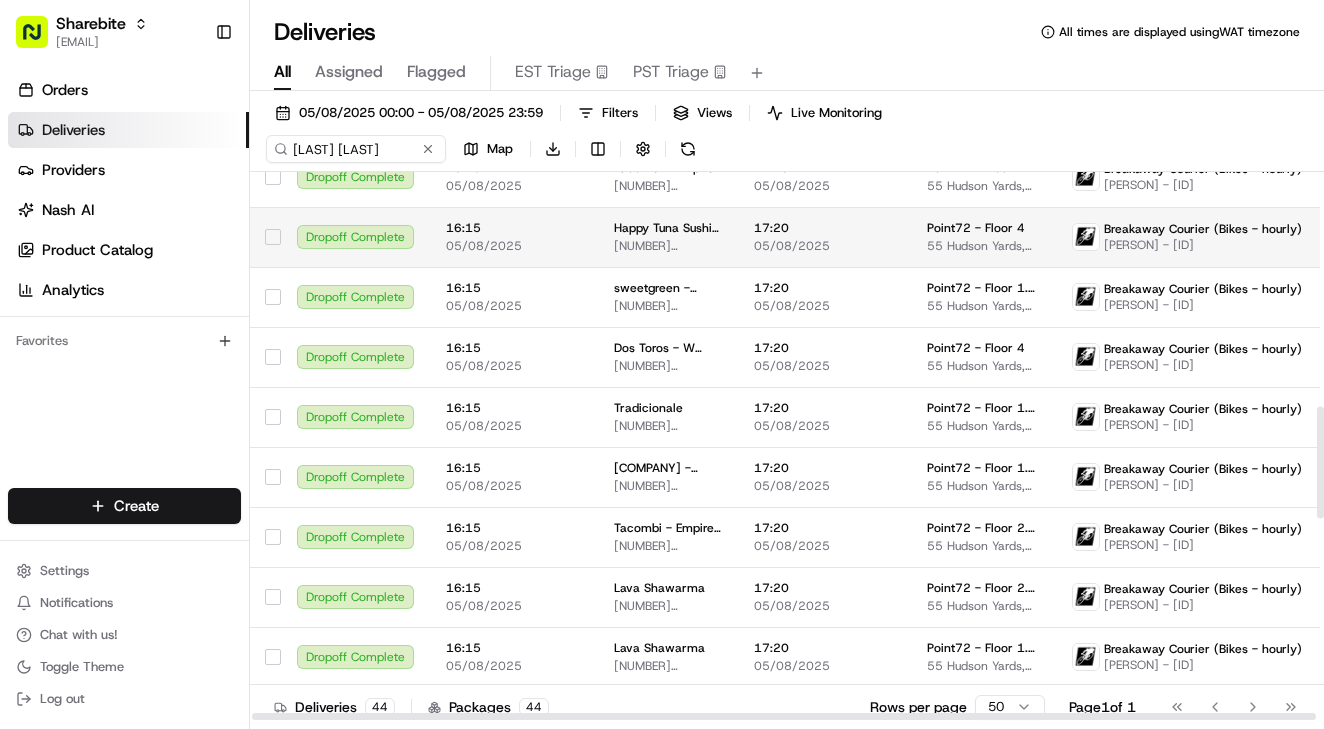 click on "16:15 05/08/2025" at bounding box center (514, 237) 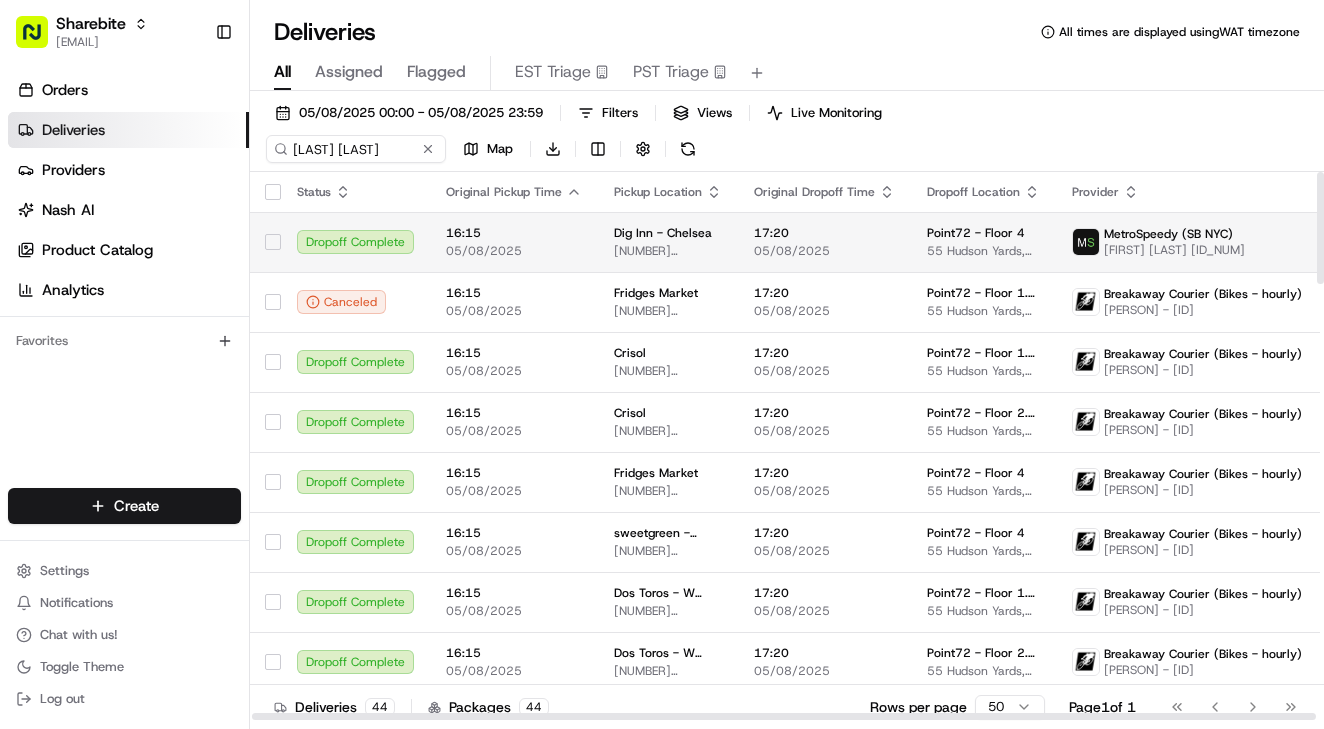 scroll, scrollTop: 0, scrollLeft: 1, axis: horizontal 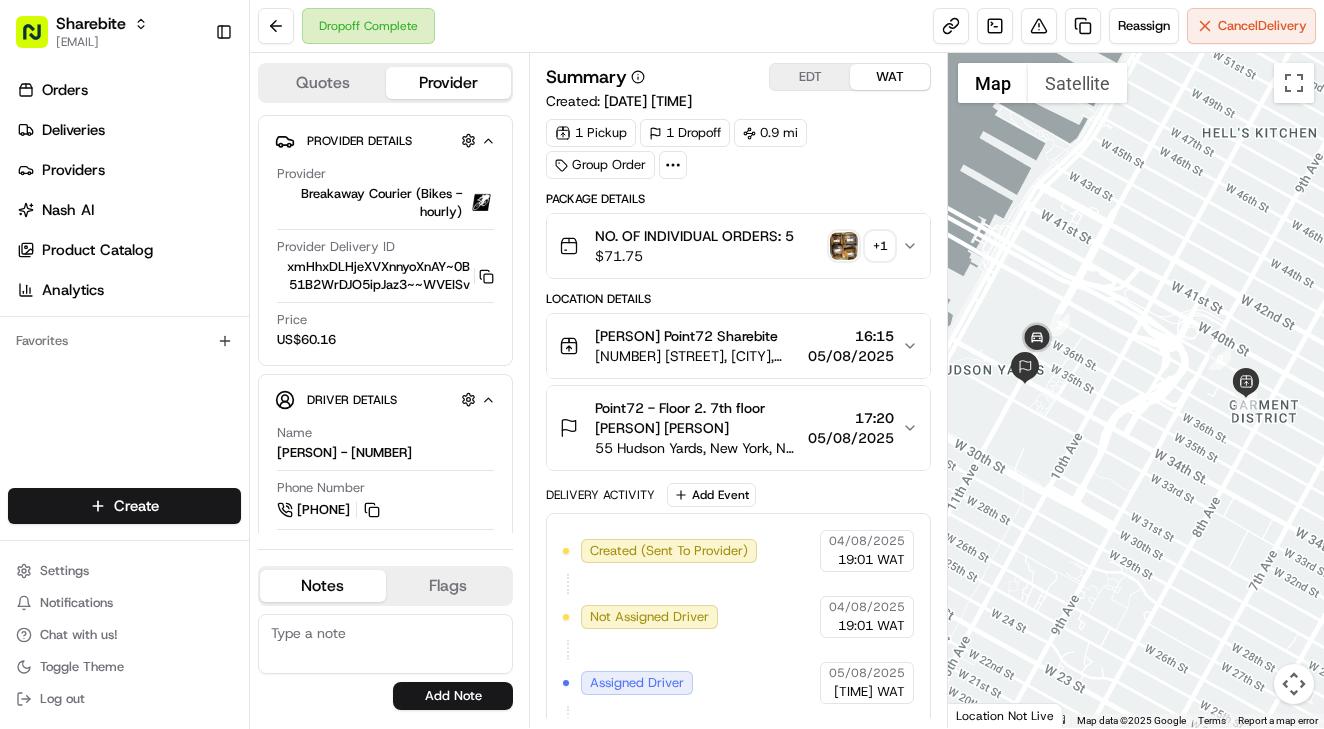 click on "Point72 - Floor 2. 7th floor Salamon Salamon" at bounding box center [697, 418] 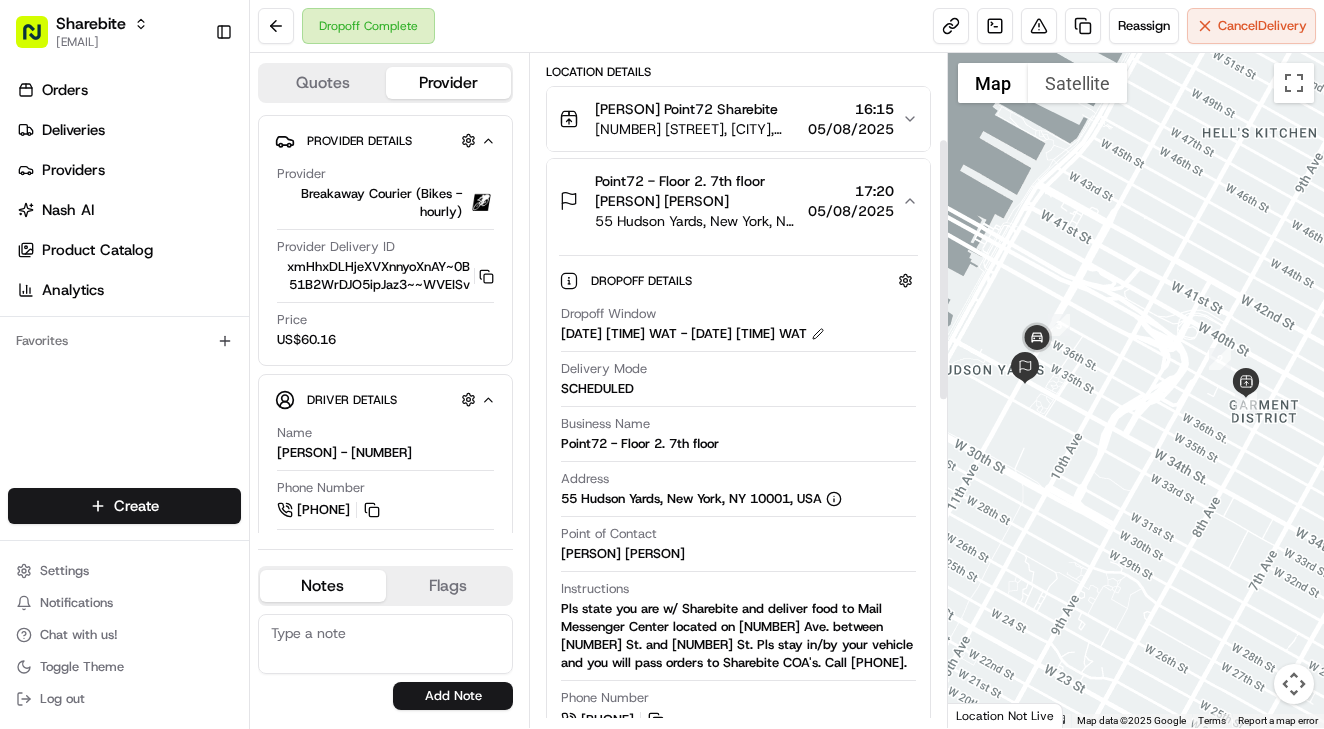 scroll, scrollTop: 237, scrollLeft: 0, axis: vertical 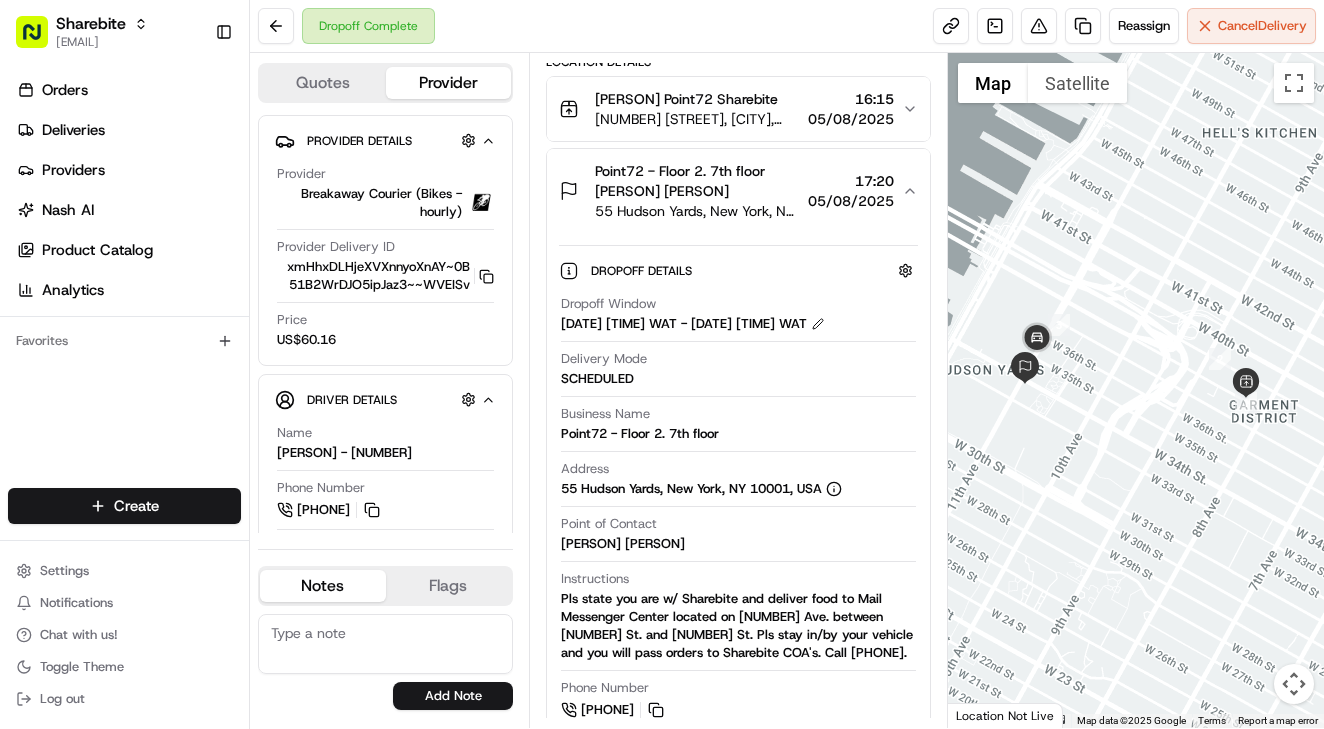 click on "Salamon Salamon" at bounding box center (623, 544) 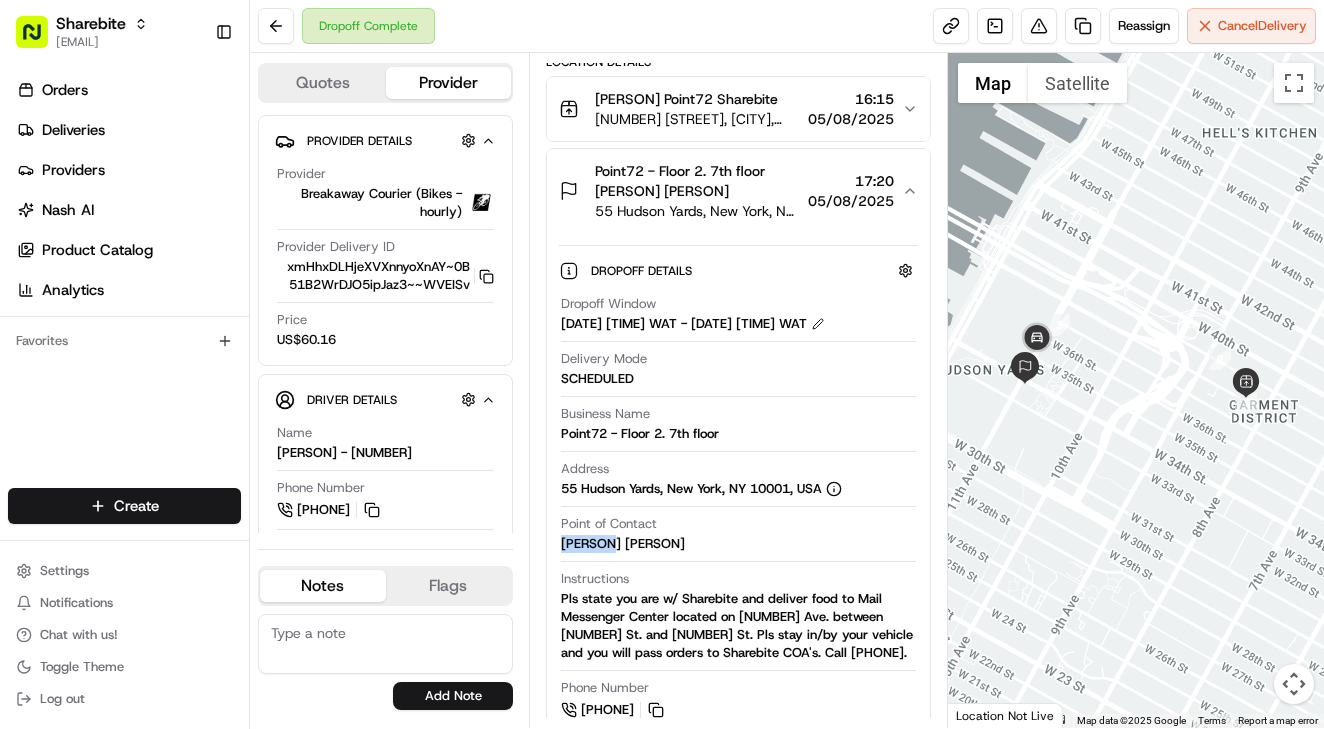 click on "Salamon Salamon" at bounding box center [623, 544] 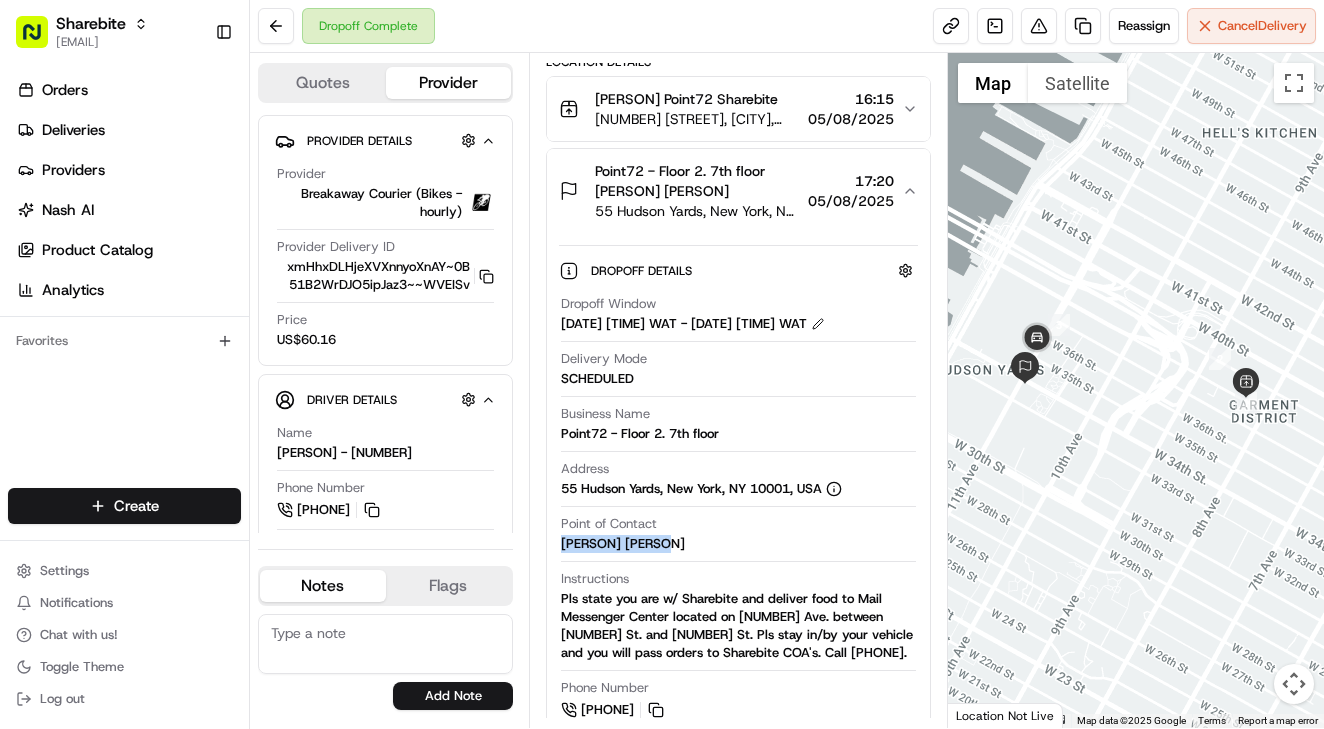 drag, startPoint x: 579, startPoint y: 538, endPoint x: 625, endPoint y: 538, distance: 46 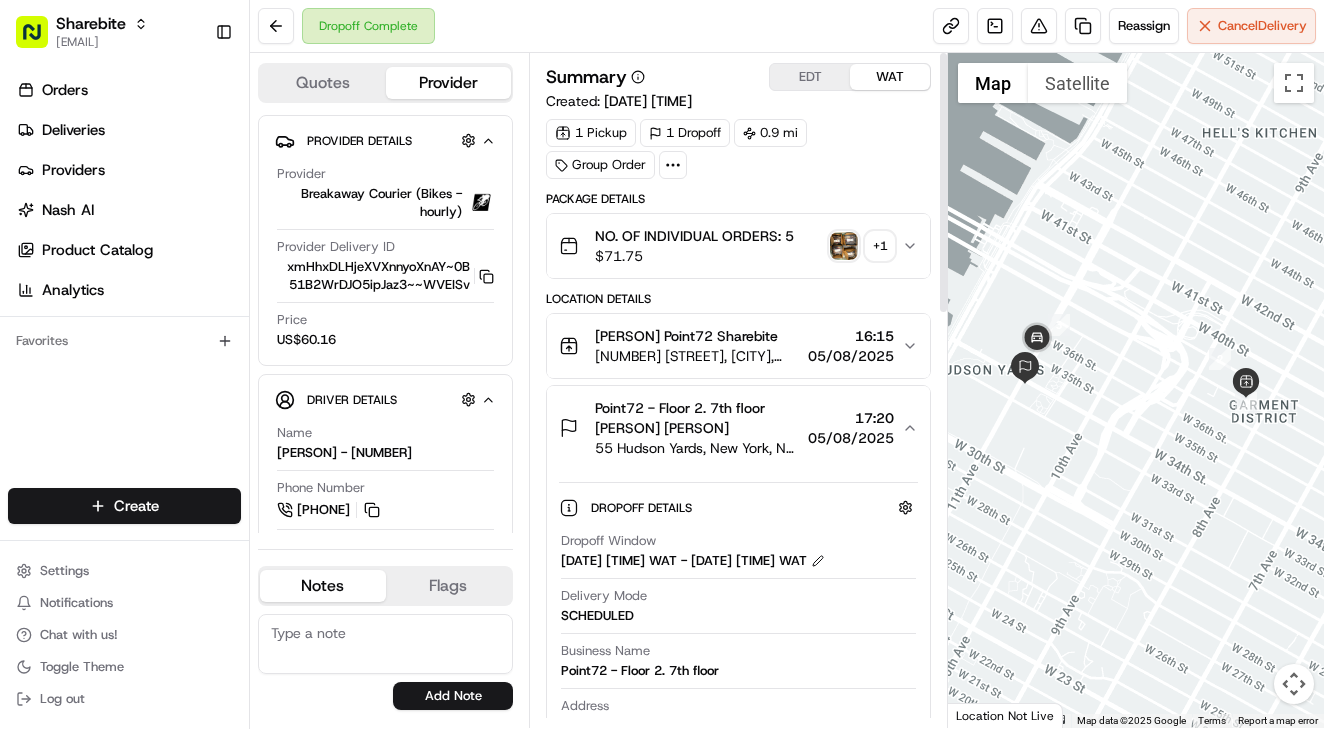 scroll, scrollTop: 0, scrollLeft: 0, axis: both 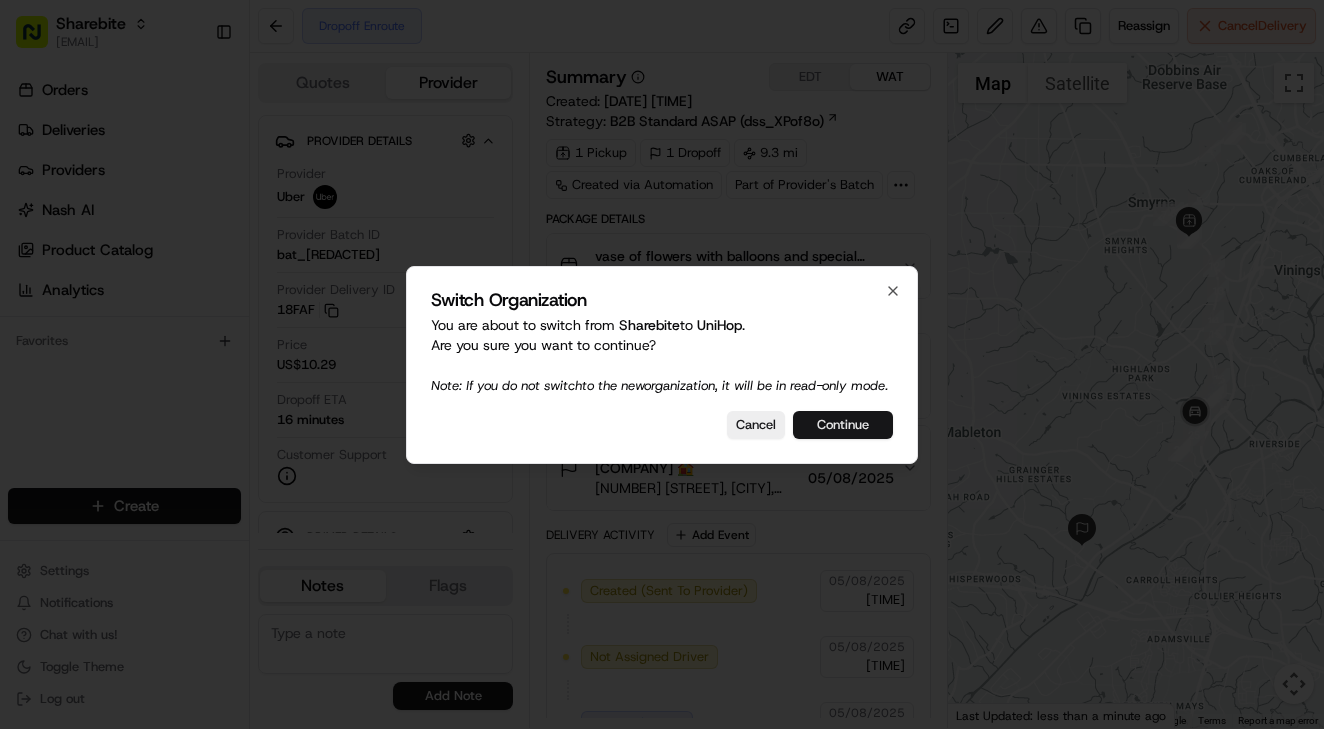 click on "Continue" at bounding box center (843, 425) 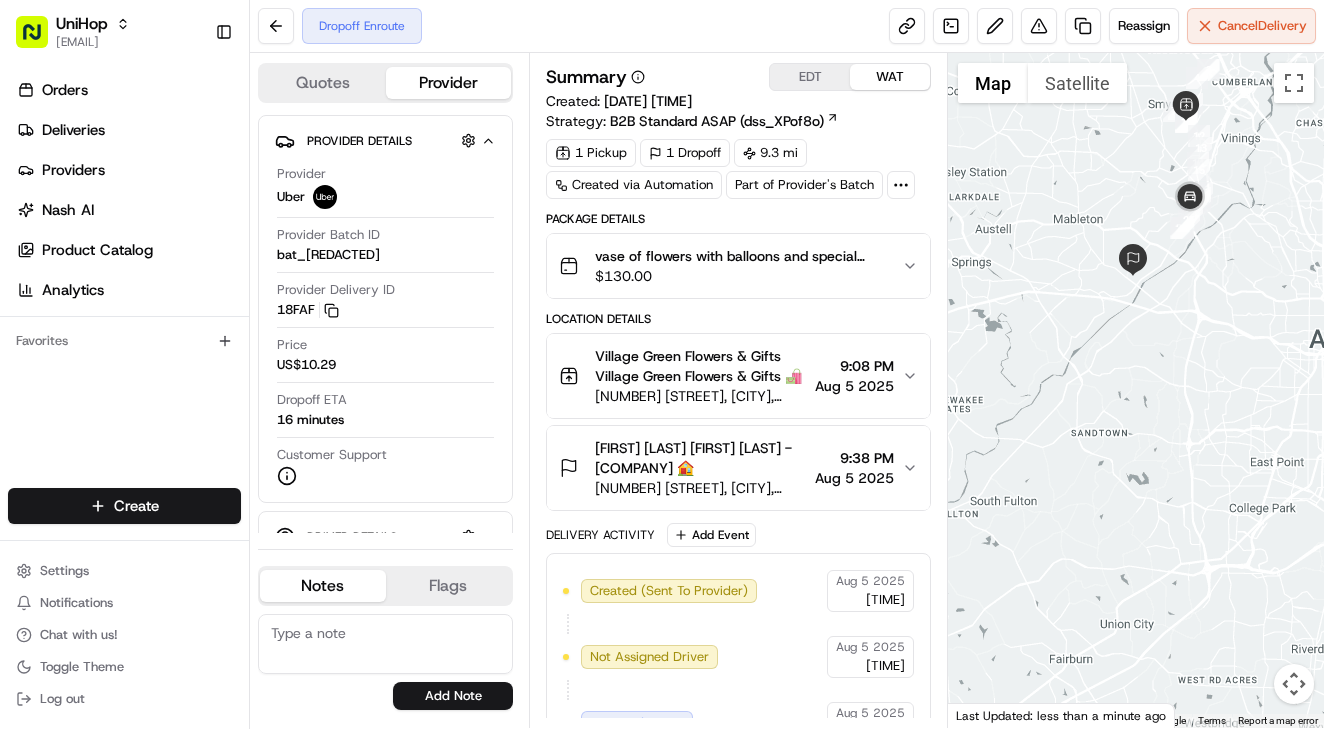 scroll, scrollTop: 0, scrollLeft: 0, axis: both 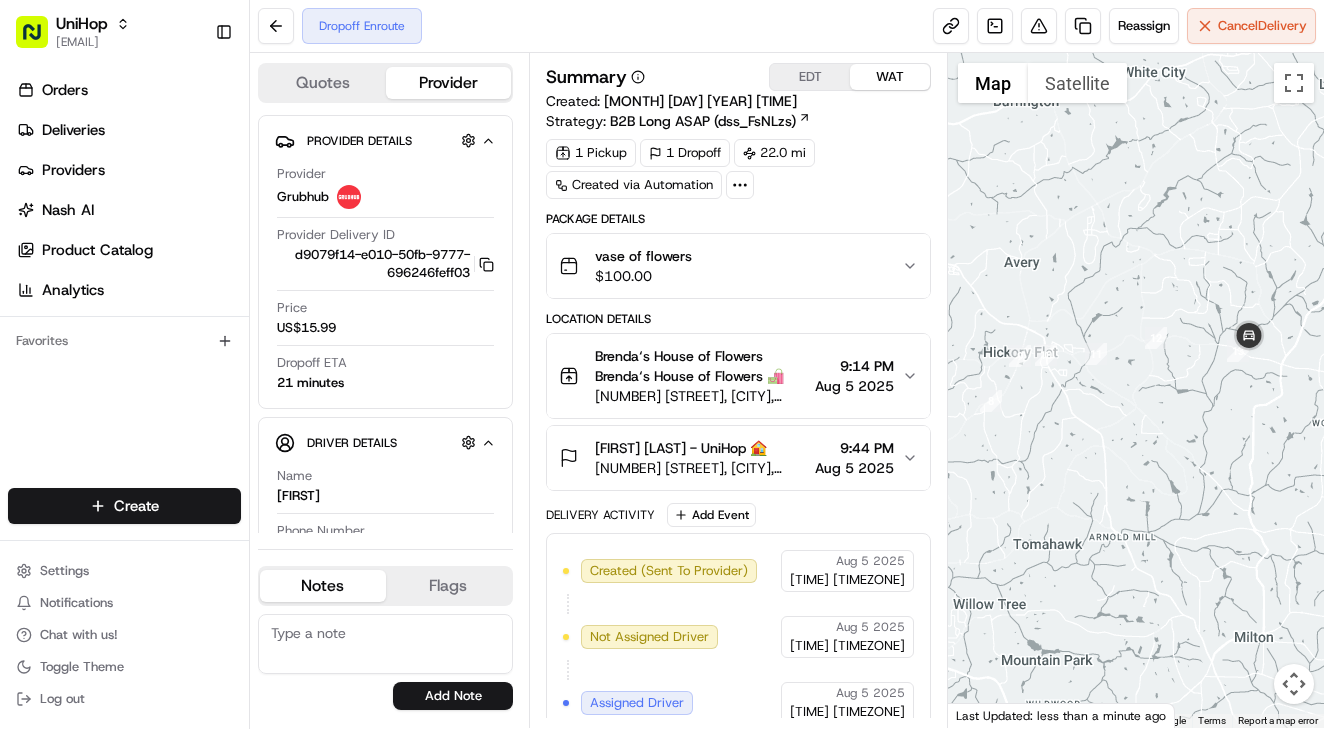 drag, startPoint x: 1066, startPoint y: 351, endPoint x: 1237, endPoint y: 434, distance: 190.07893 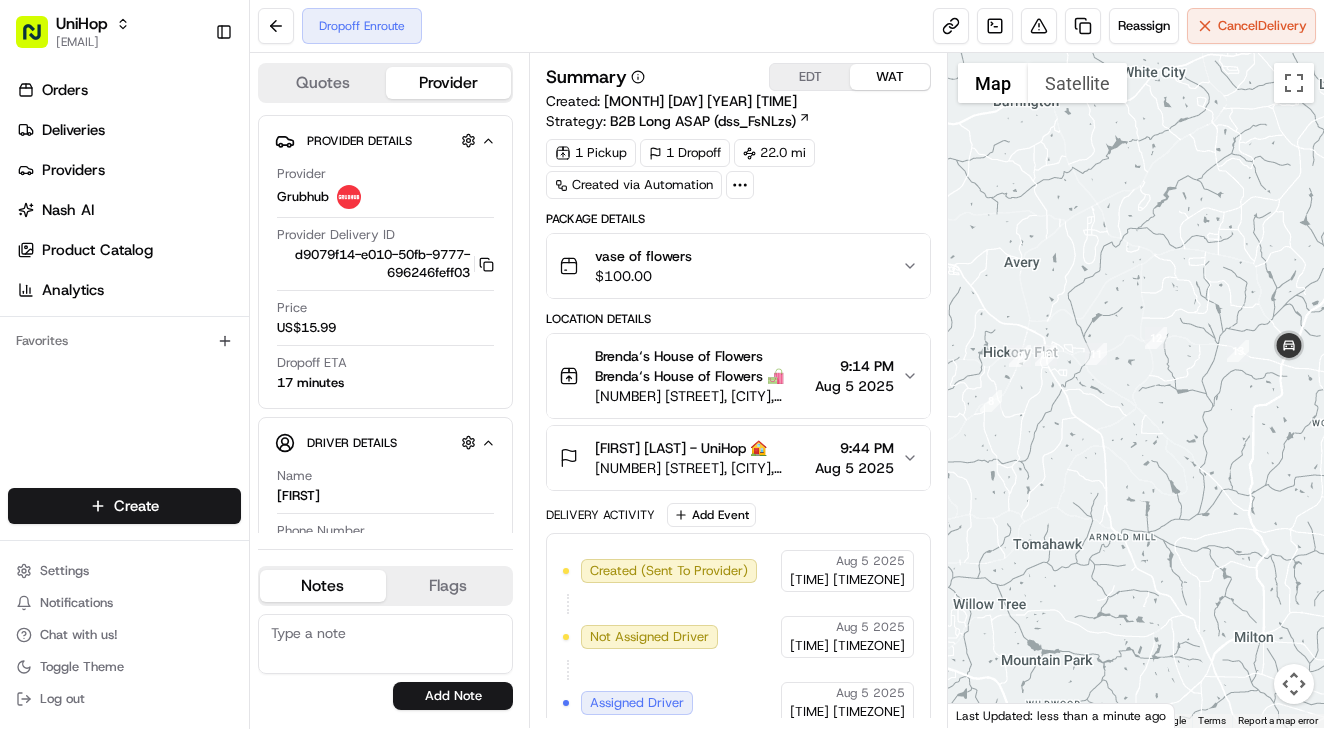 scroll, scrollTop: 0, scrollLeft: 0, axis: both 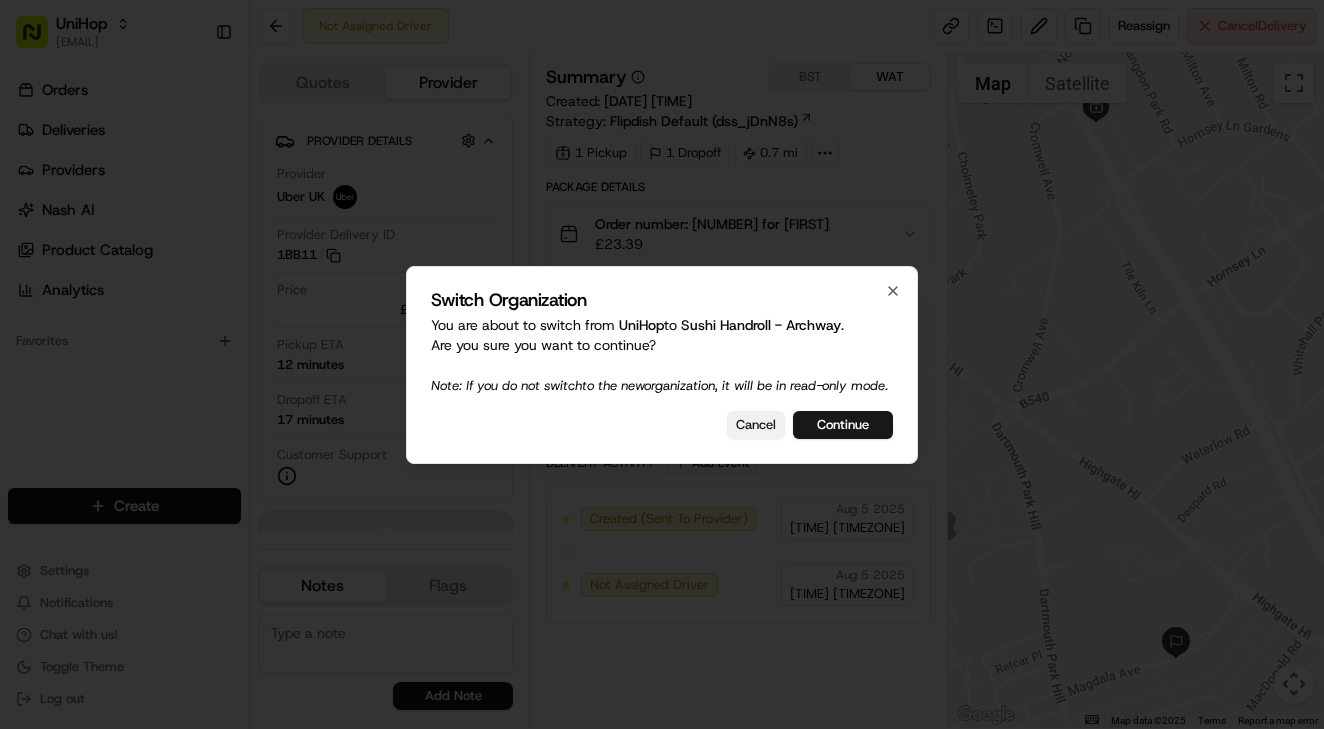 click on "Cancel" at bounding box center (756, 425) 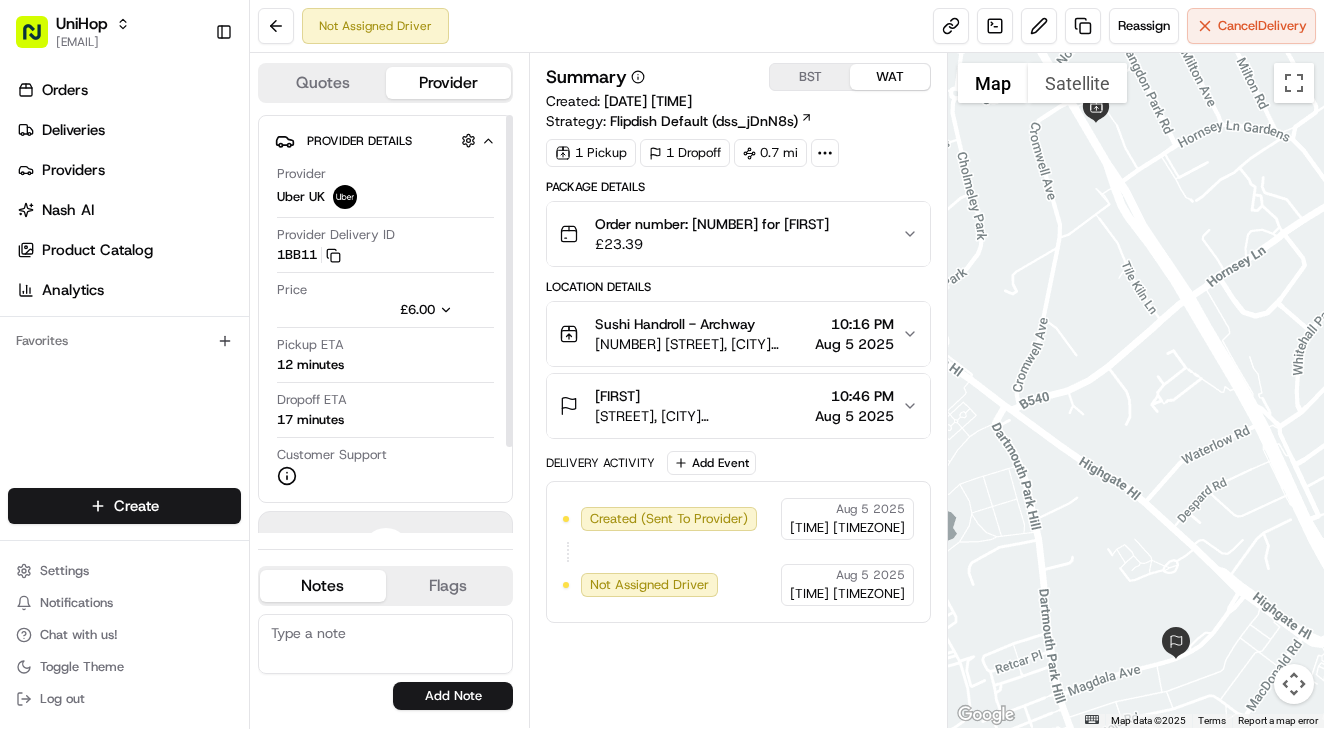 scroll, scrollTop: -1, scrollLeft: 0, axis: vertical 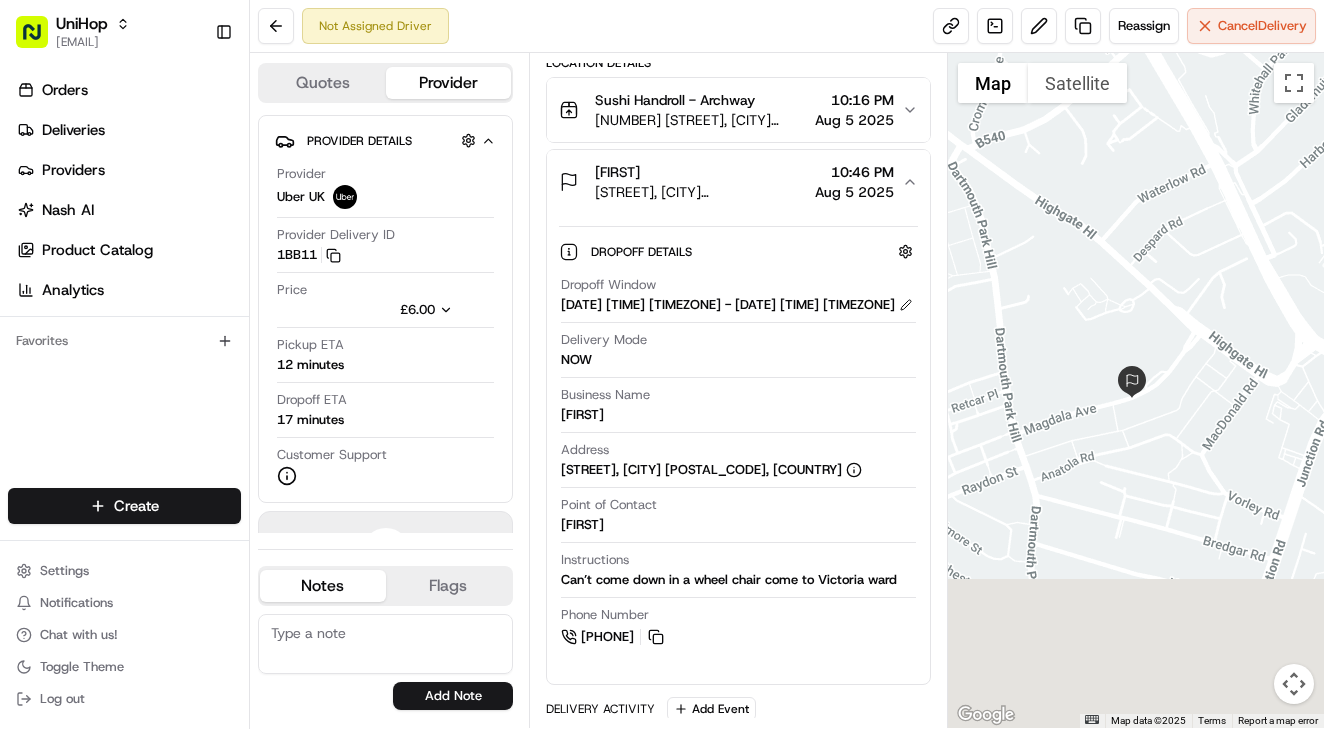 drag, startPoint x: 1161, startPoint y: 590, endPoint x: 1116, endPoint y: 324, distance: 269.77954 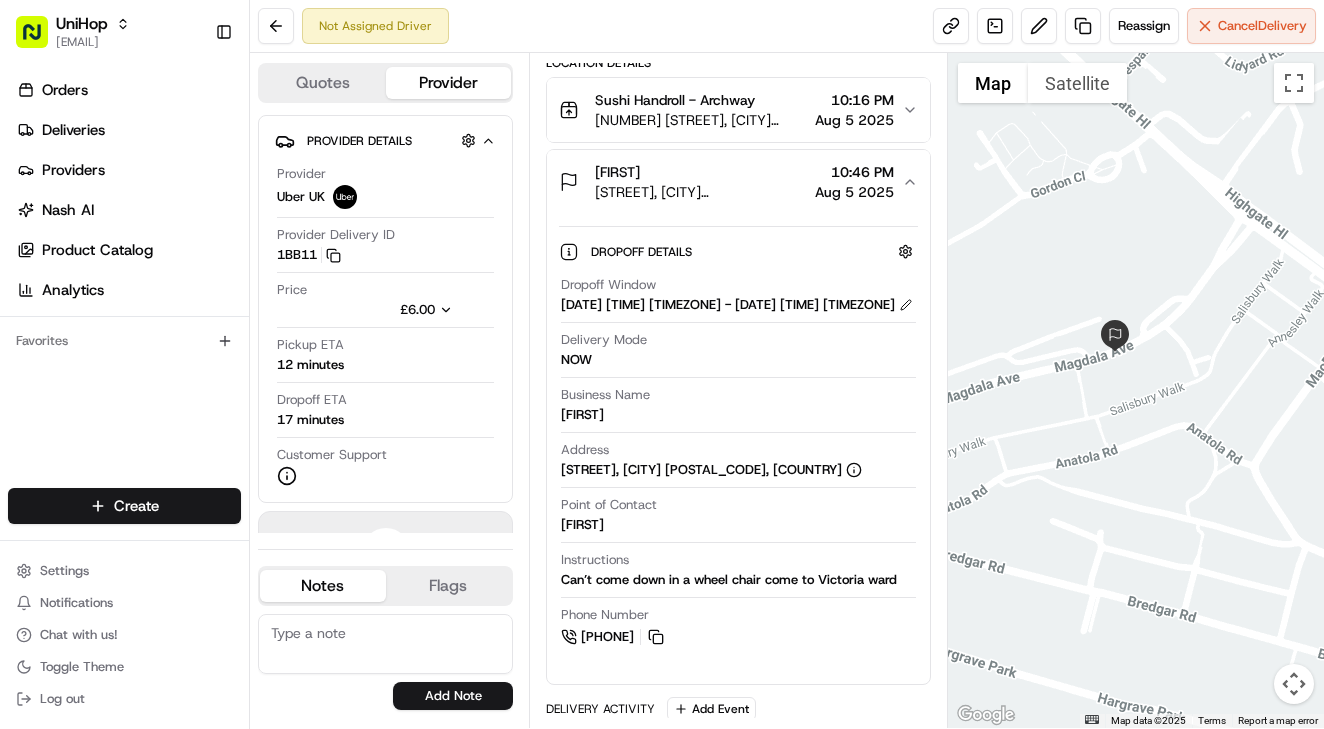 click at bounding box center [1136, 390] 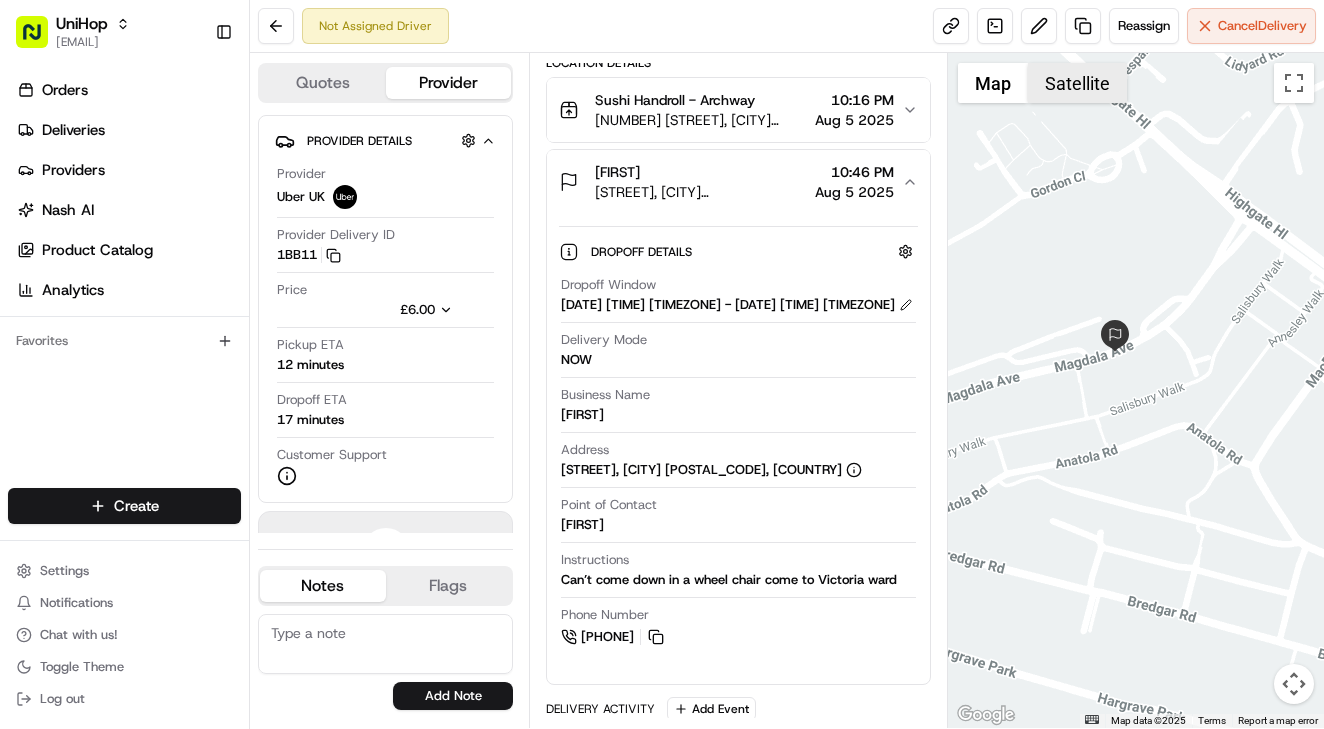 click on "Satellite" at bounding box center [1077, 83] 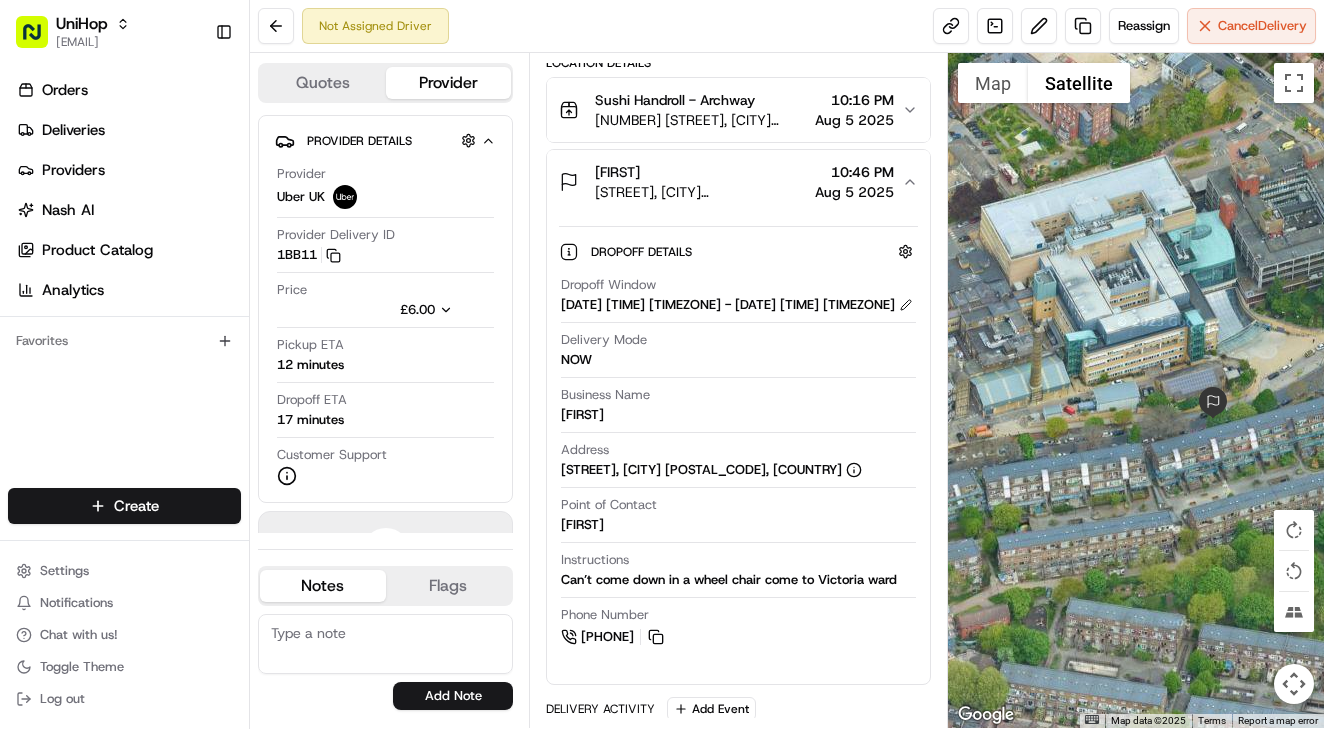 drag, startPoint x: 1075, startPoint y: 345, endPoint x: 1159, endPoint y: 413, distance: 108.07405 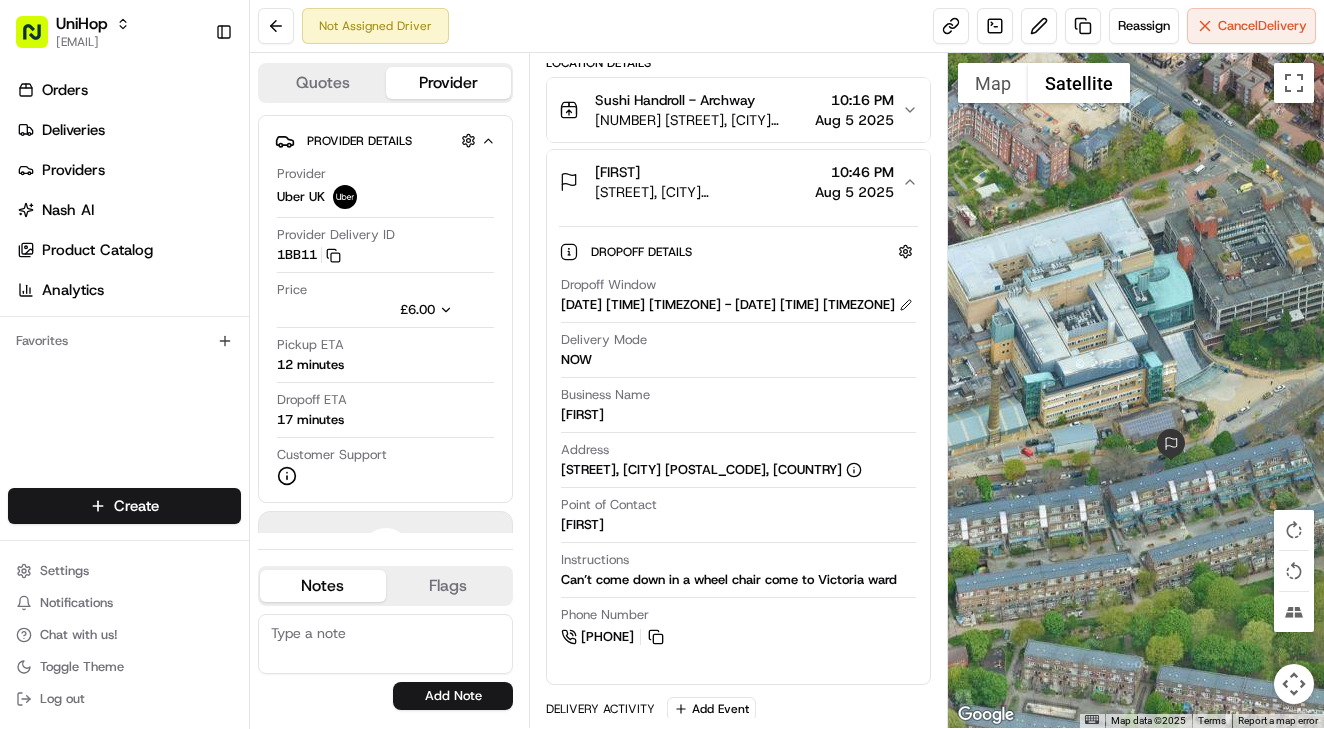 drag, startPoint x: 1114, startPoint y: 308, endPoint x: 1127, endPoint y: 409, distance: 101.8332 